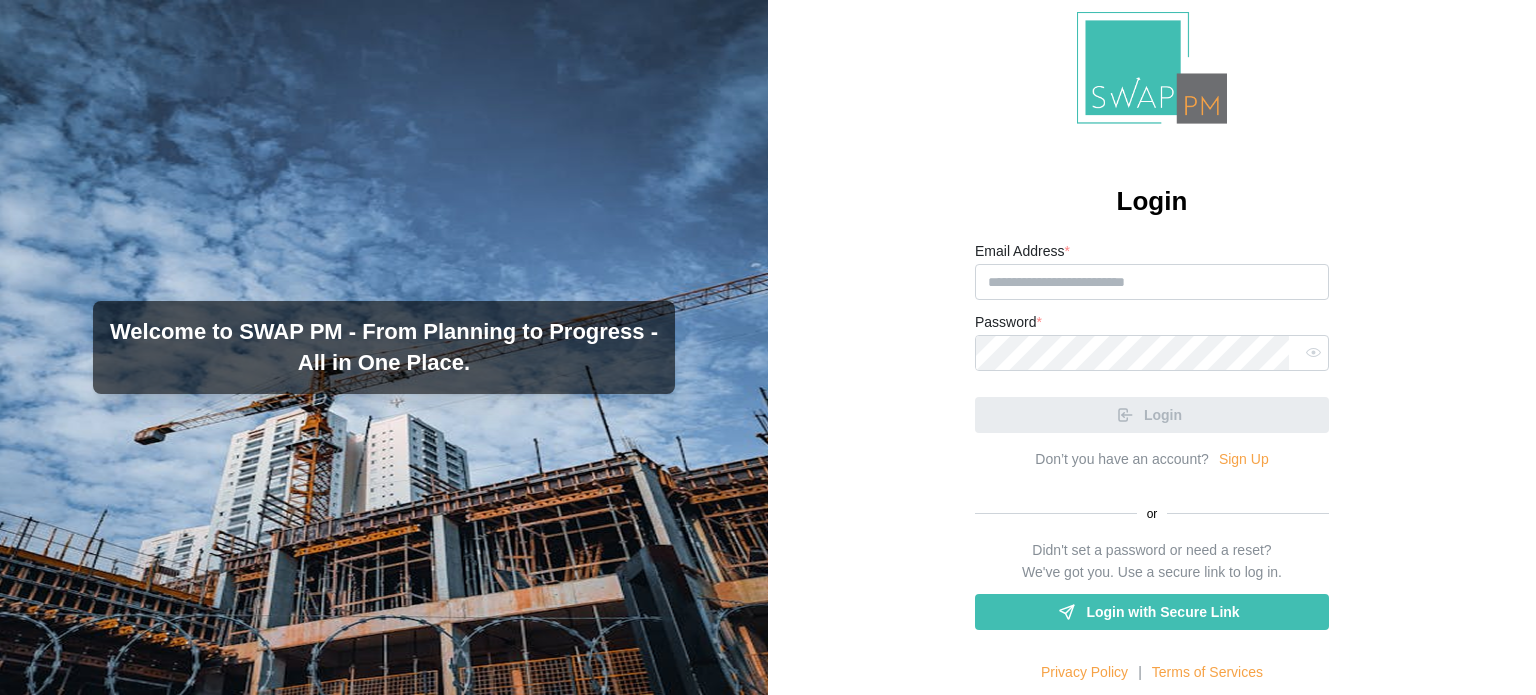 scroll, scrollTop: 0, scrollLeft: 0, axis: both 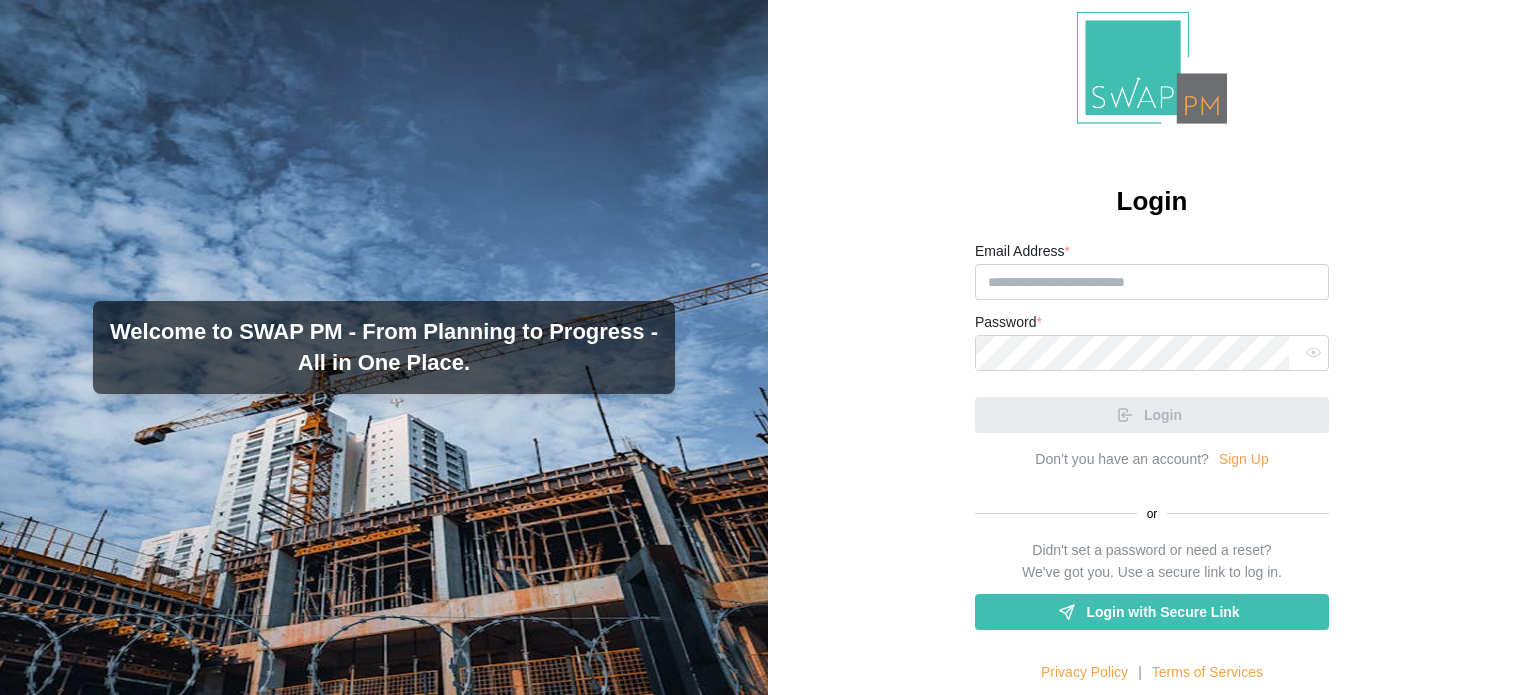 click on "Sign Up" at bounding box center (1244, 460) 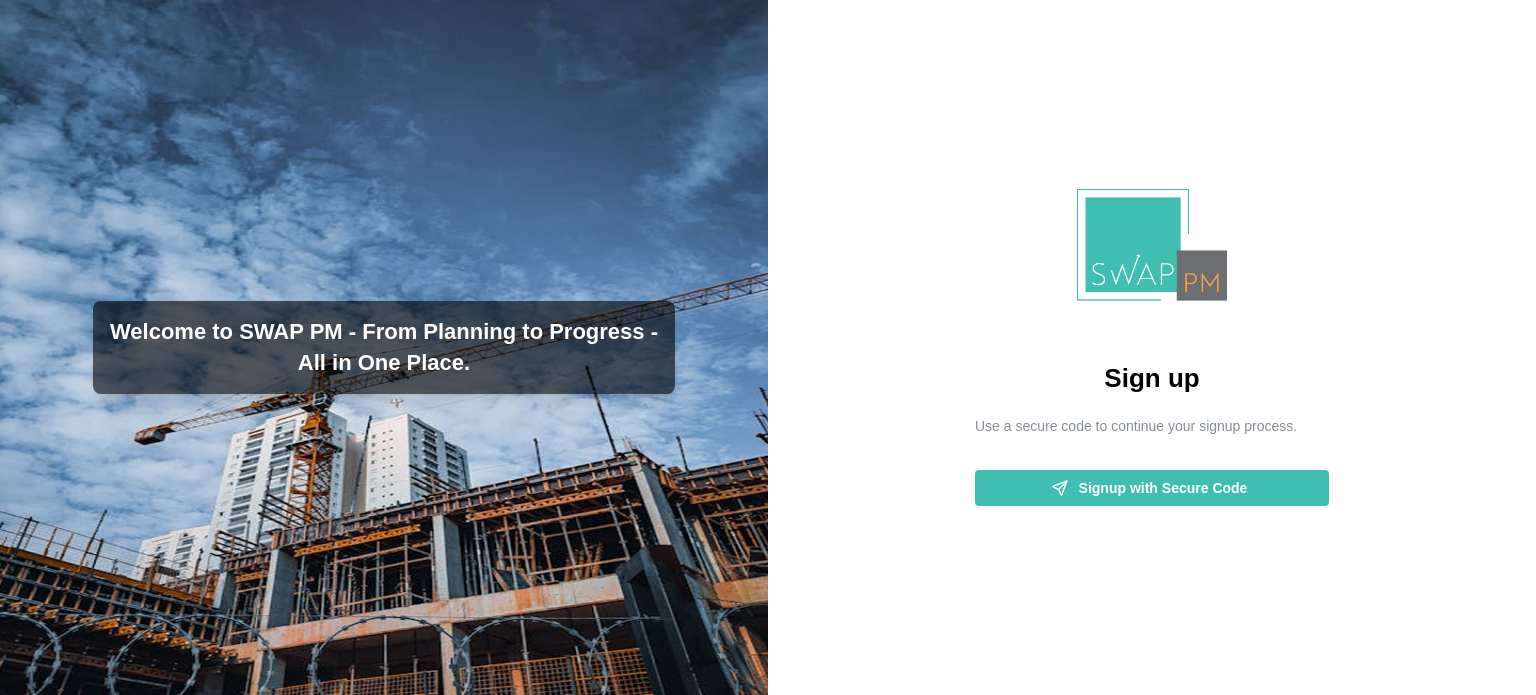 click on "Signup with Secure Code" at bounding box center (1163, 488) 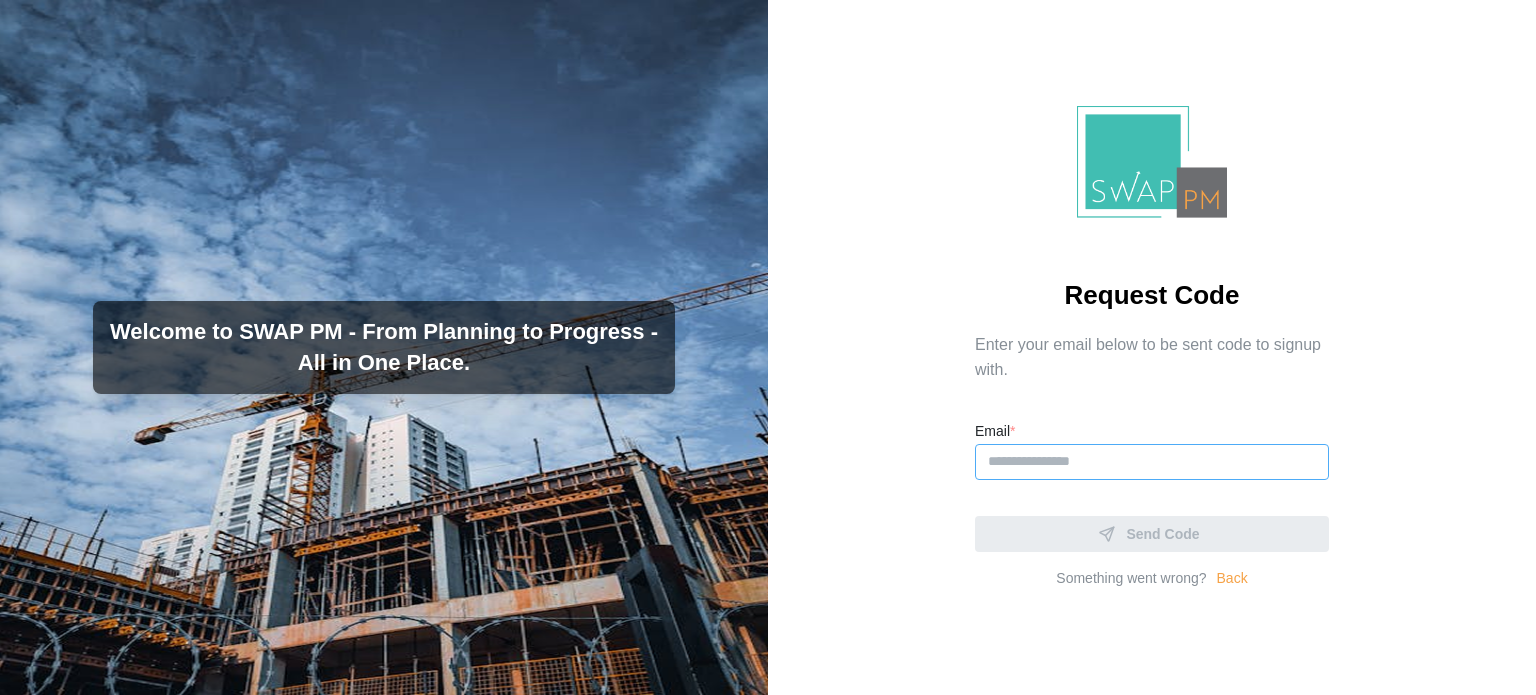 click on "Email  *" at bounding box center (1152, 462) 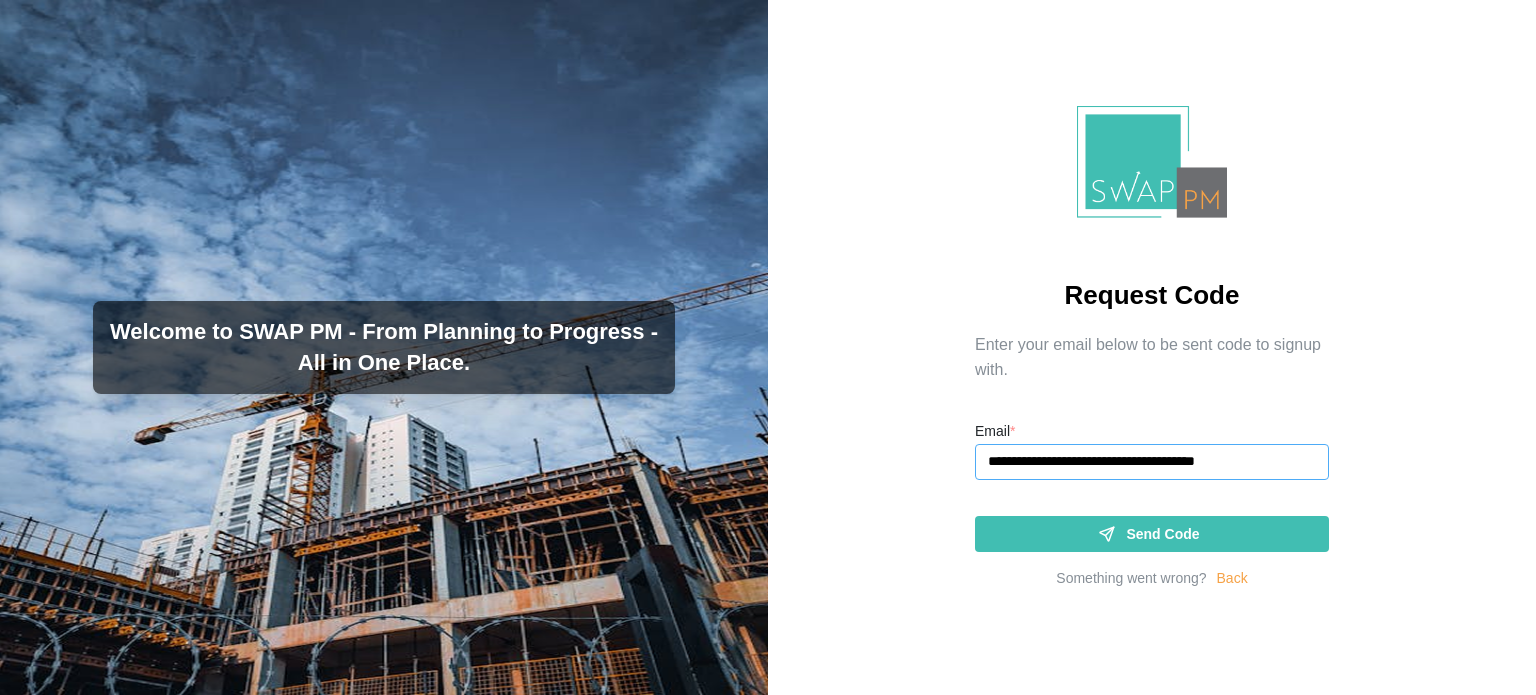 drag, startPoint x: 1198, startPoint y: 462, endPoint x: 1114, endPoint y: 456, distance: 84.21401 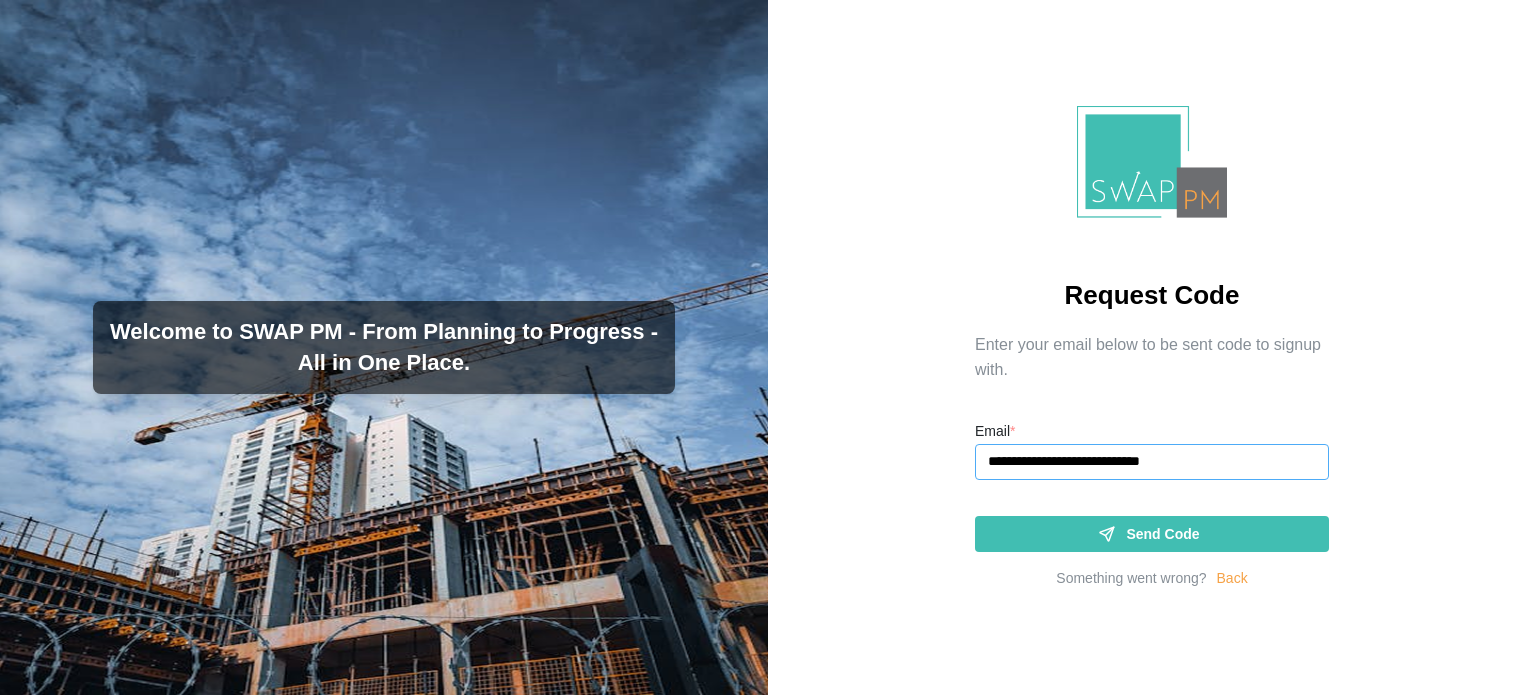drag, startPoint x: 1169, startPoint y: 464, endPoint x: 1149, endPoint y: 463, distance: 20.024984 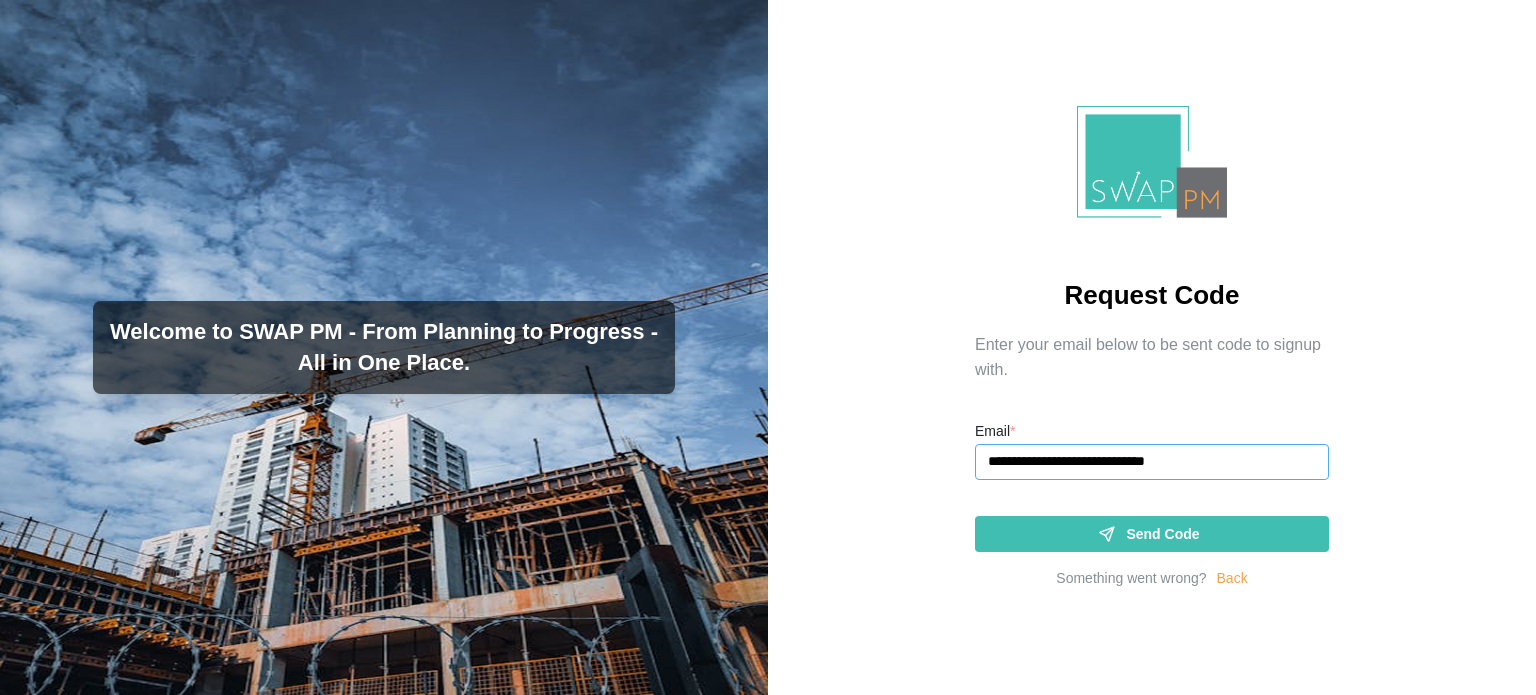 type on "**********" 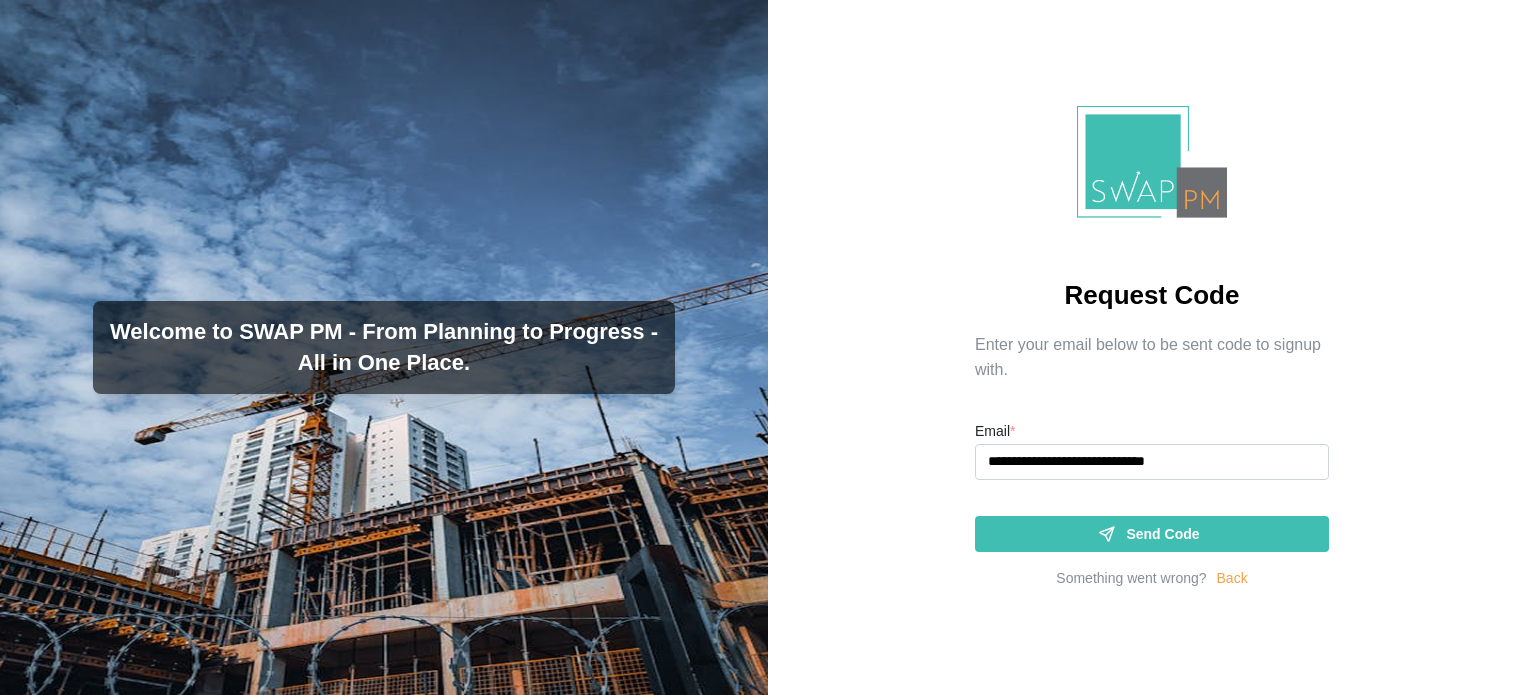 click on "Send Code" at bounding box center (1162, 534) 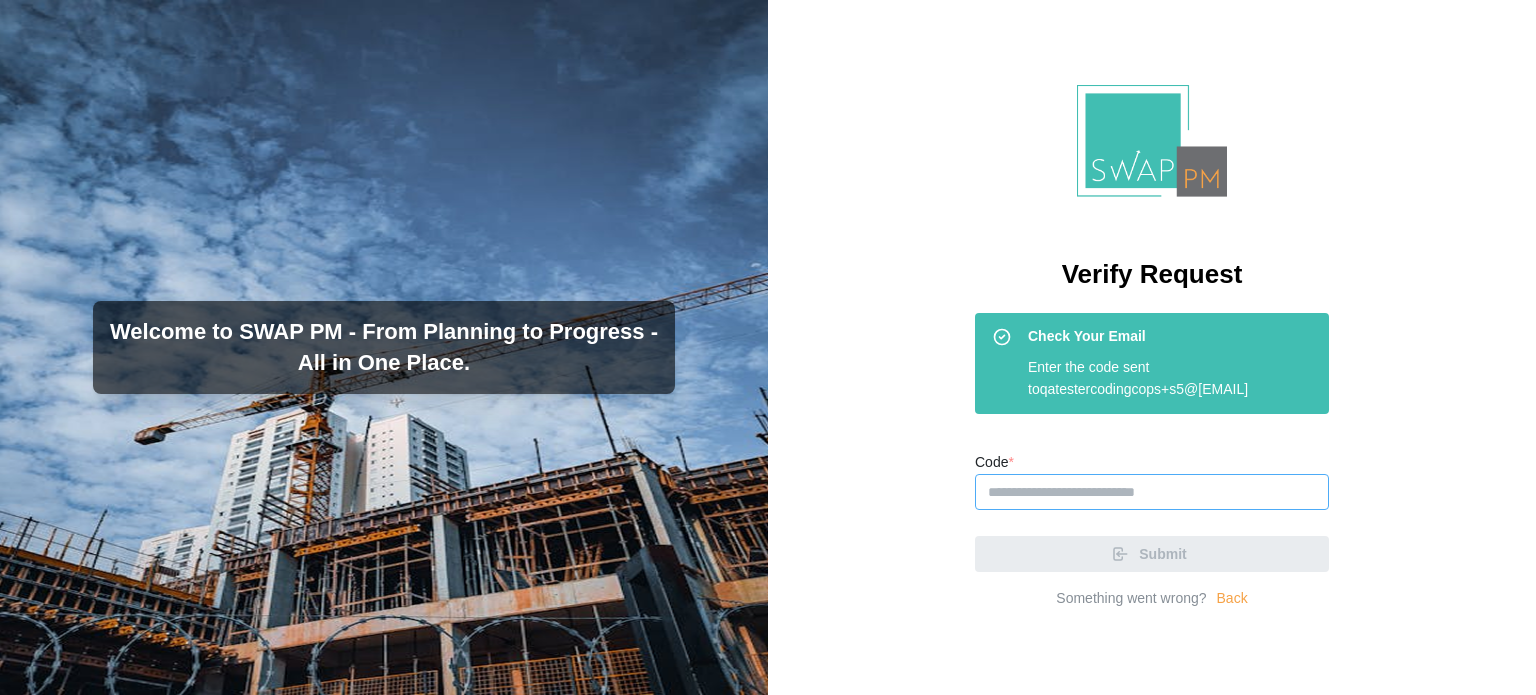 click on "Code  *" at bounding box center [1152, 492] 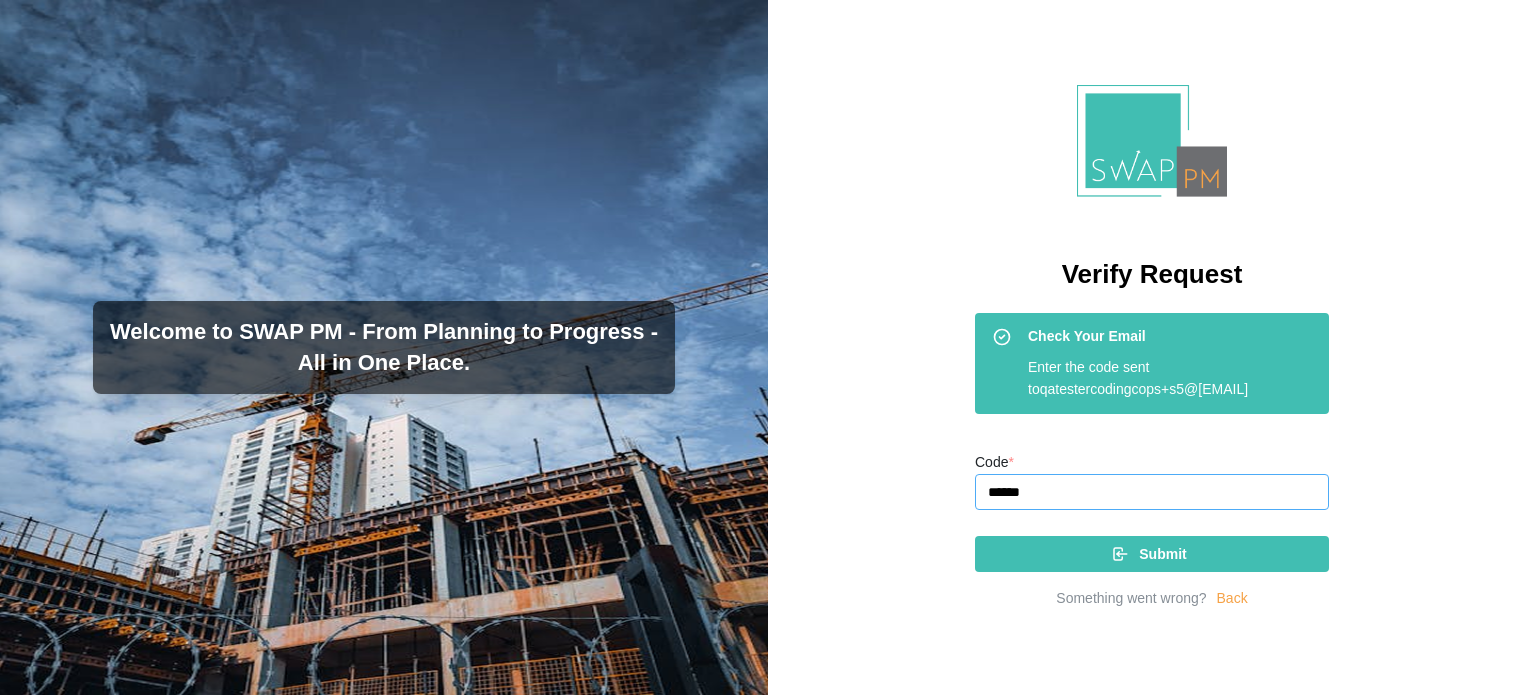 type on "******" 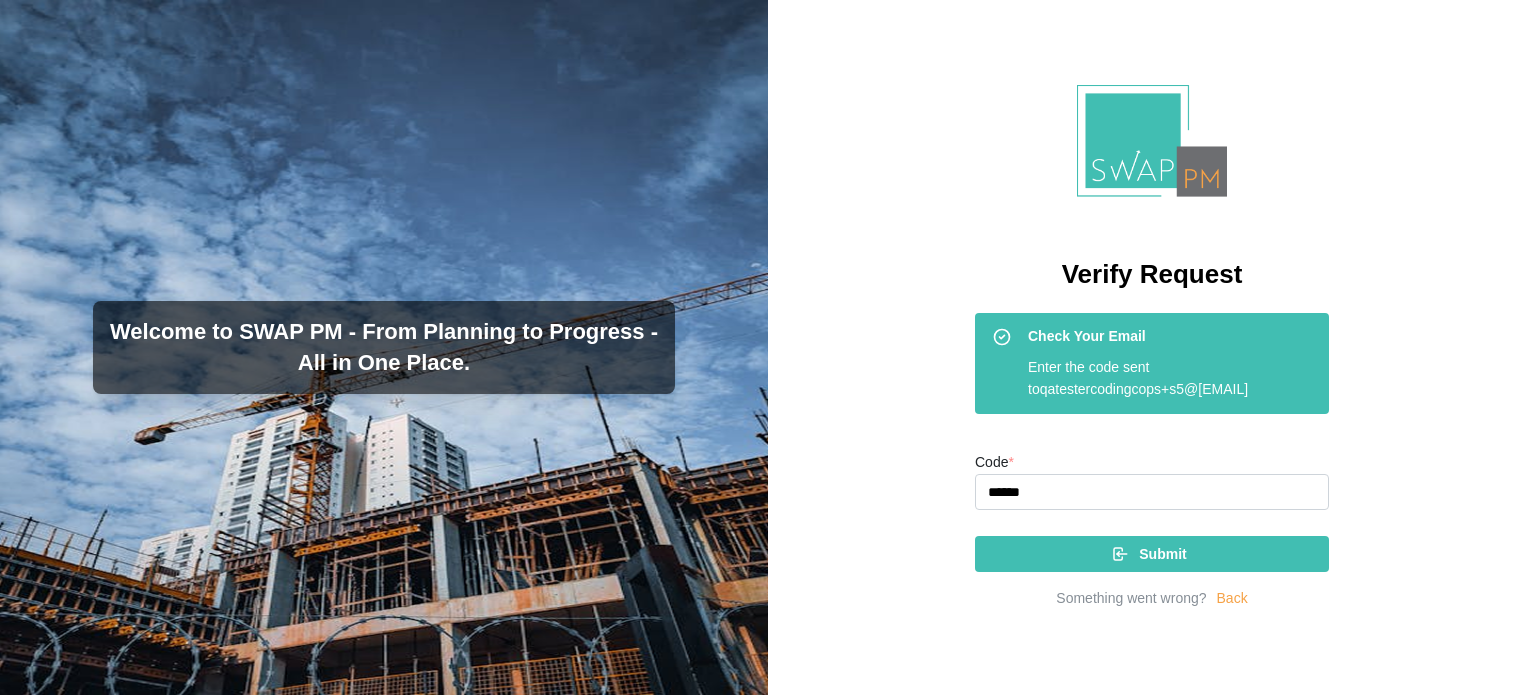 click on "Submit" at bounding box center (1149, 554) 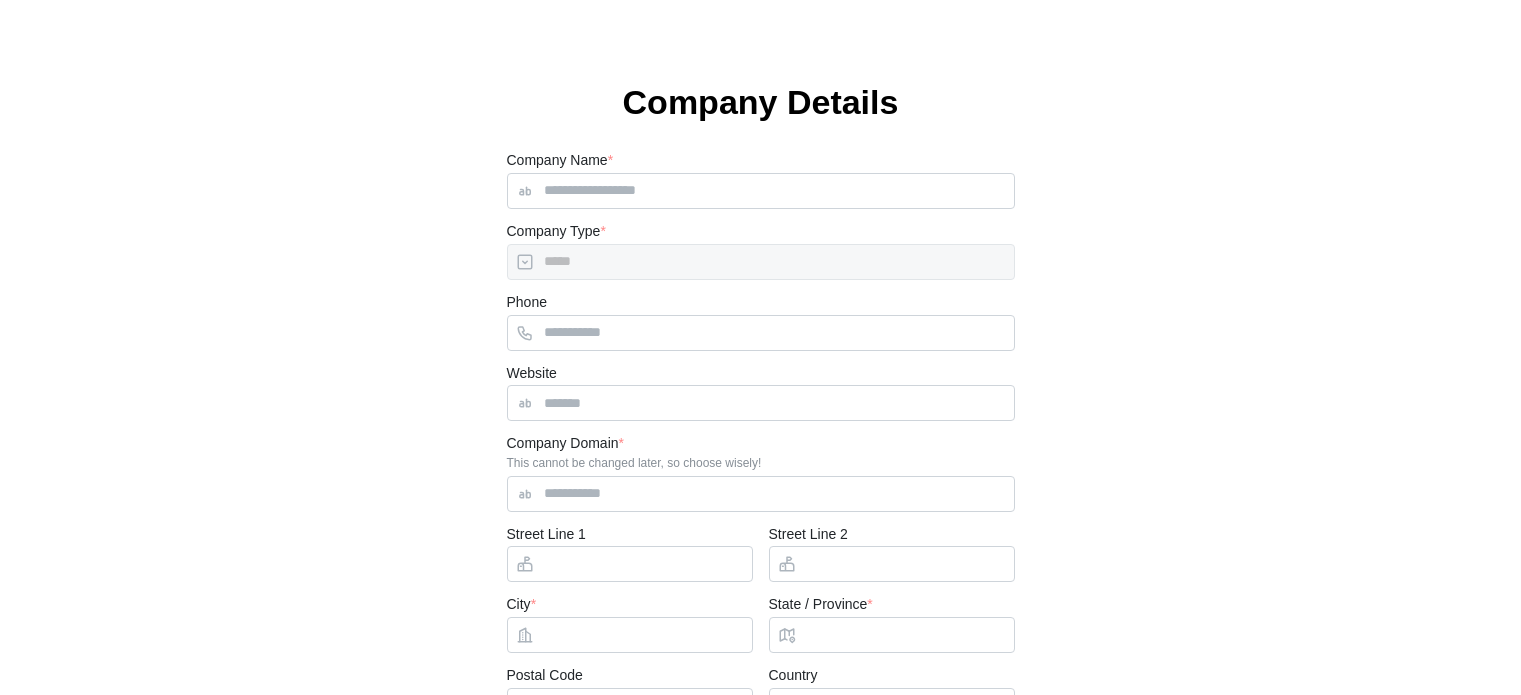 scroll, scrollTop: 0, scrollLeft: 0, axis: both 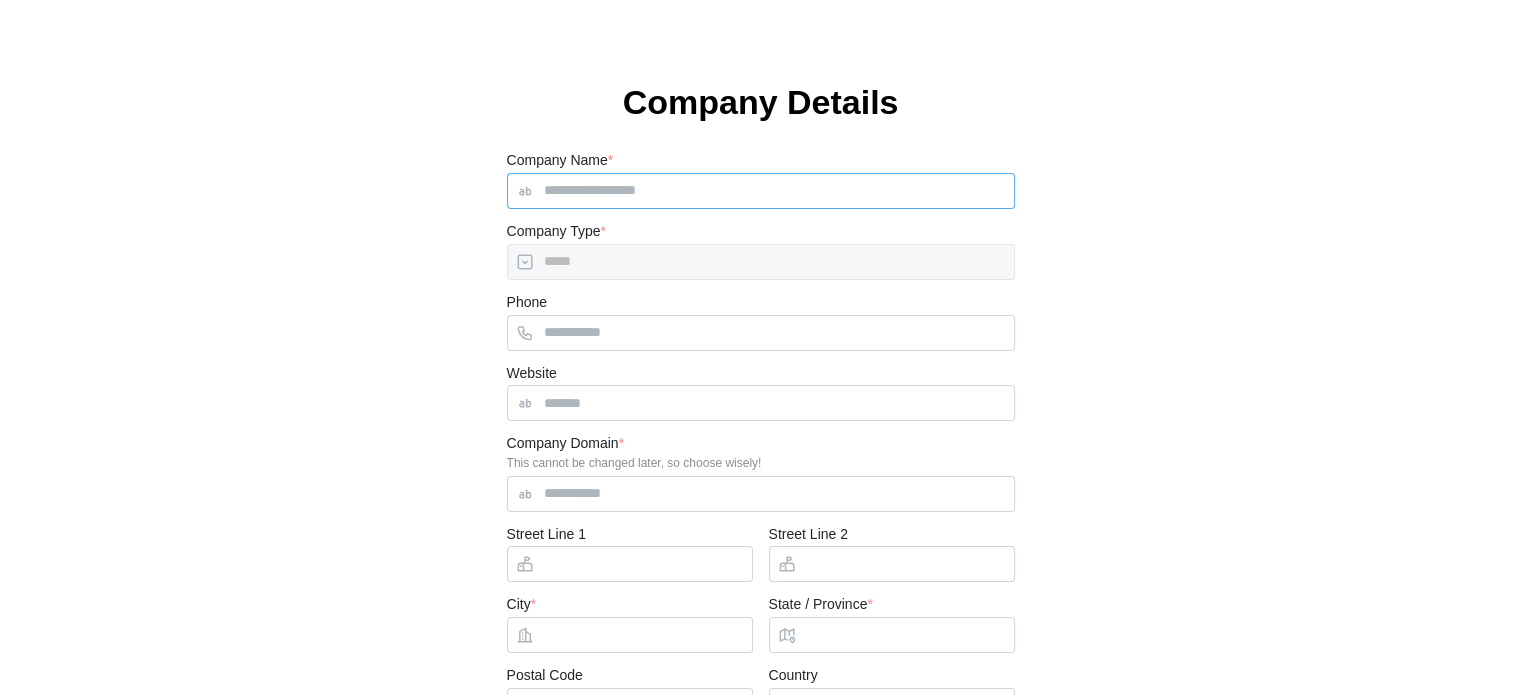 click on "Company Name  *" at bounding box center [761, 191] 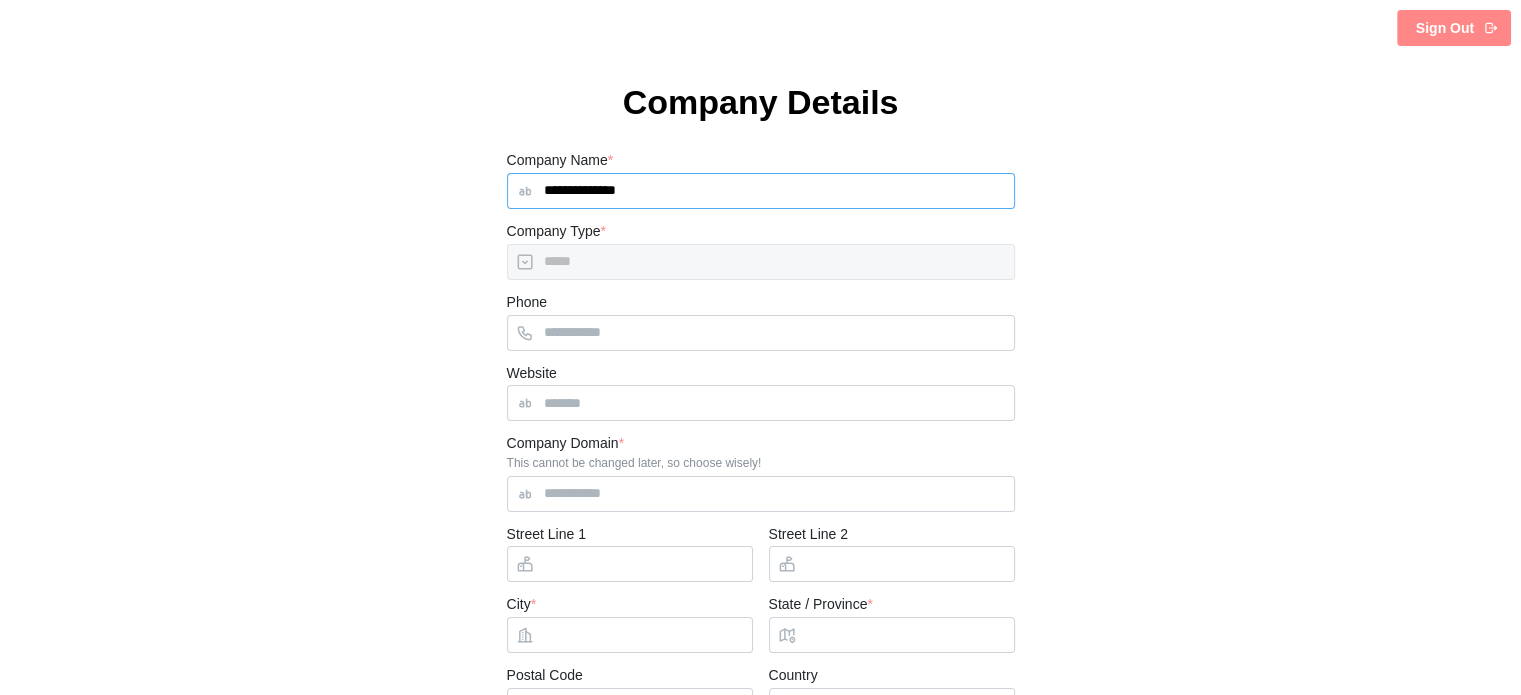 type on "**********" 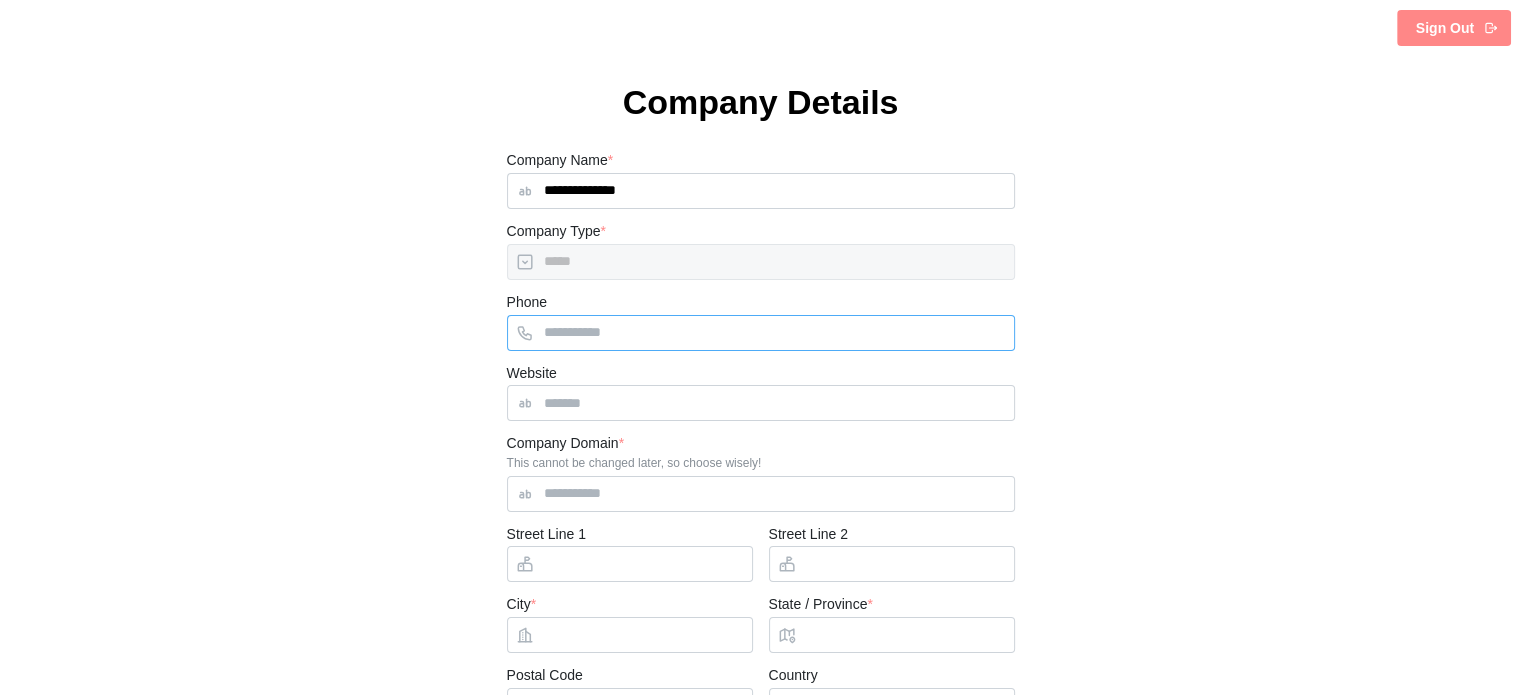 click on "Phone" at bounding box center (761, 333) 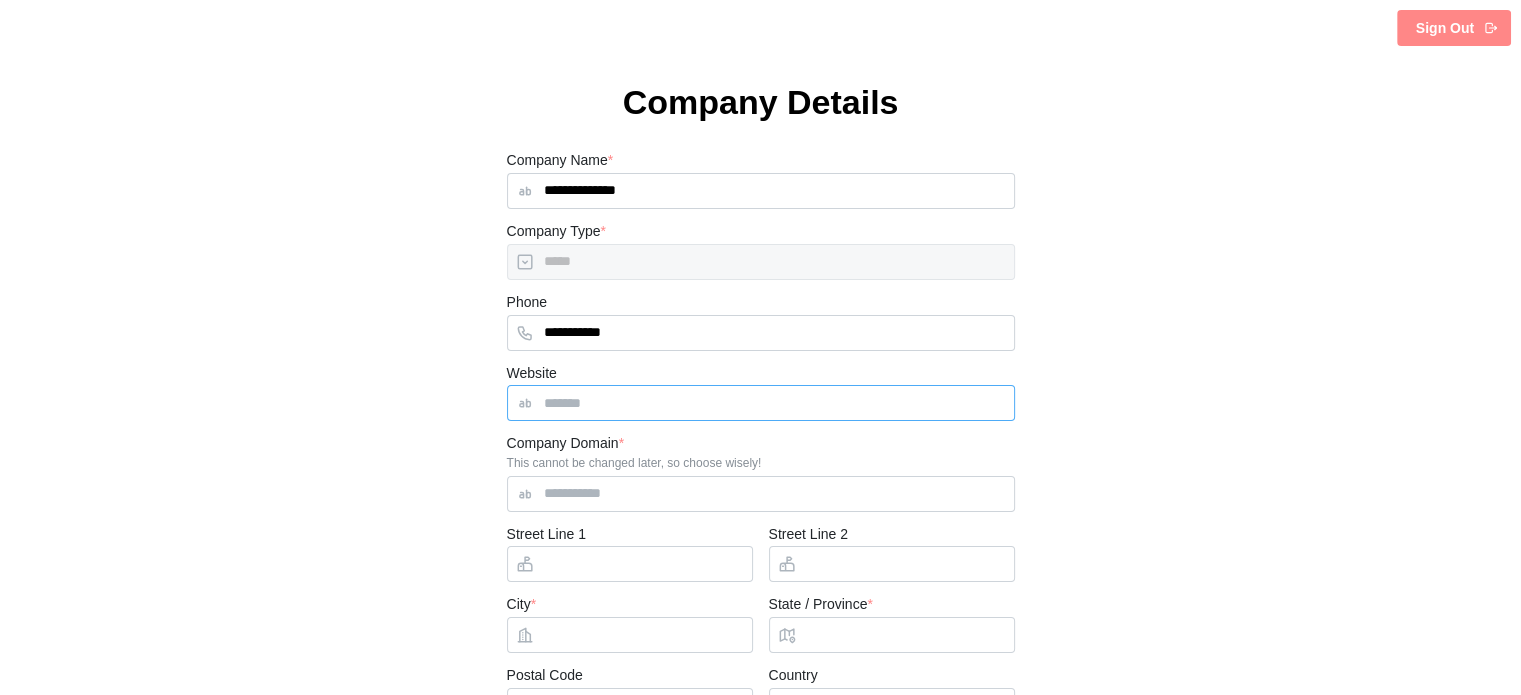 click on "Website" at bounding box center (761, 403) 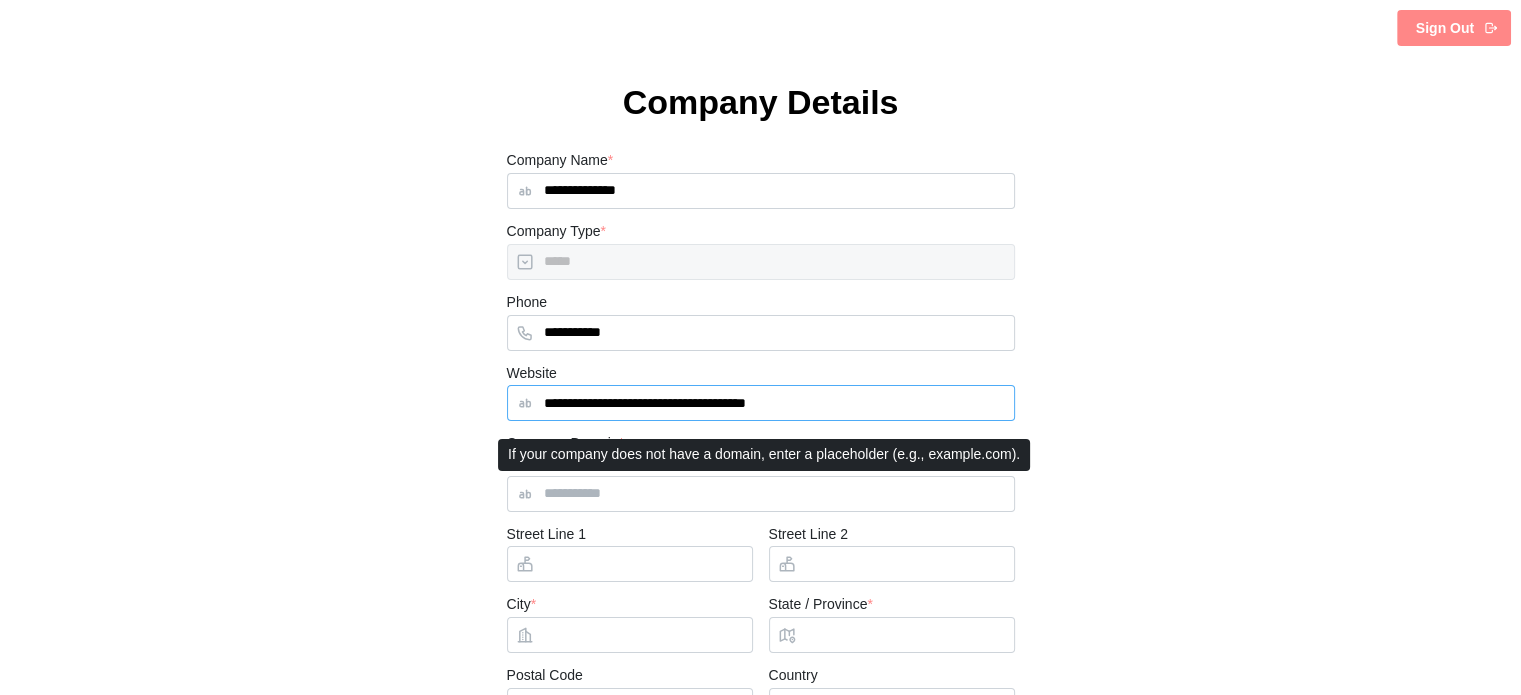 type on "**********" 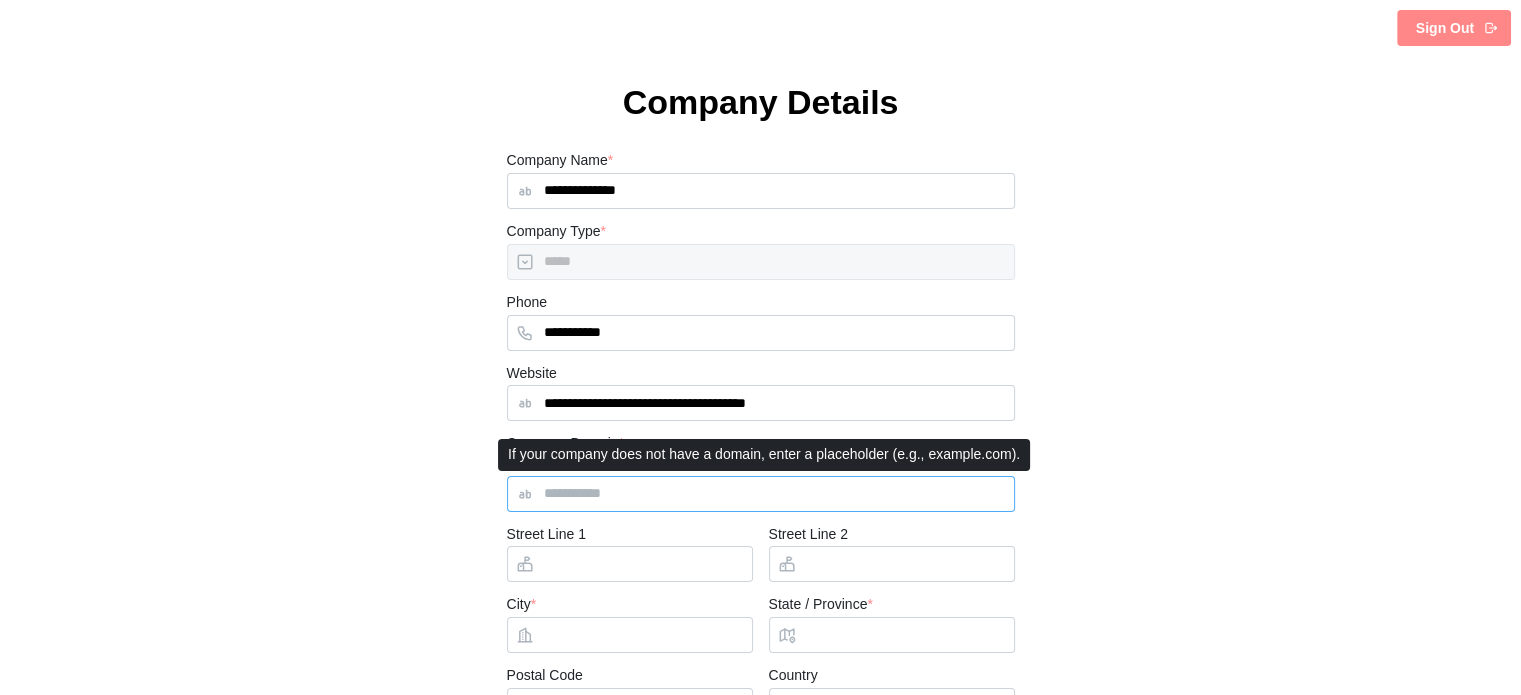 click on "Company Domain  *" at bounding box center (761, 494) 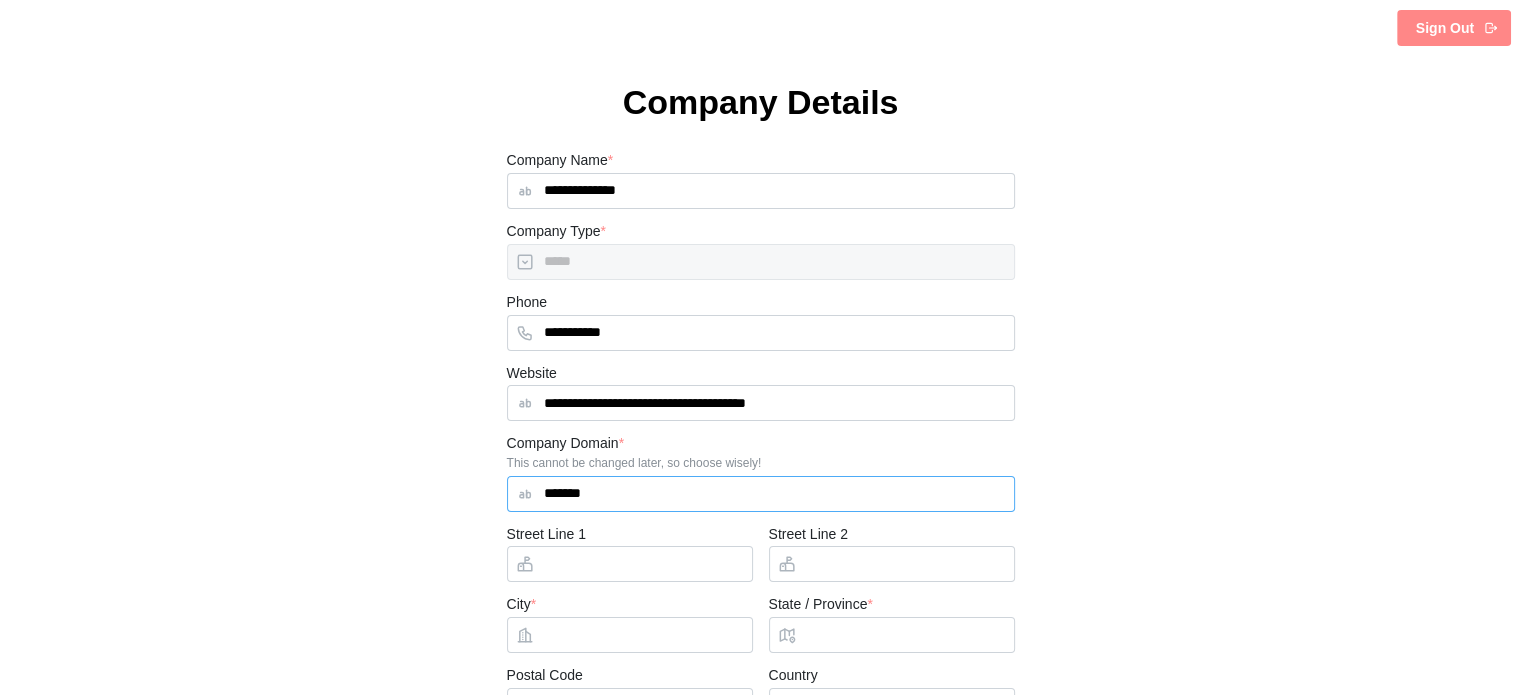 type on "*******" 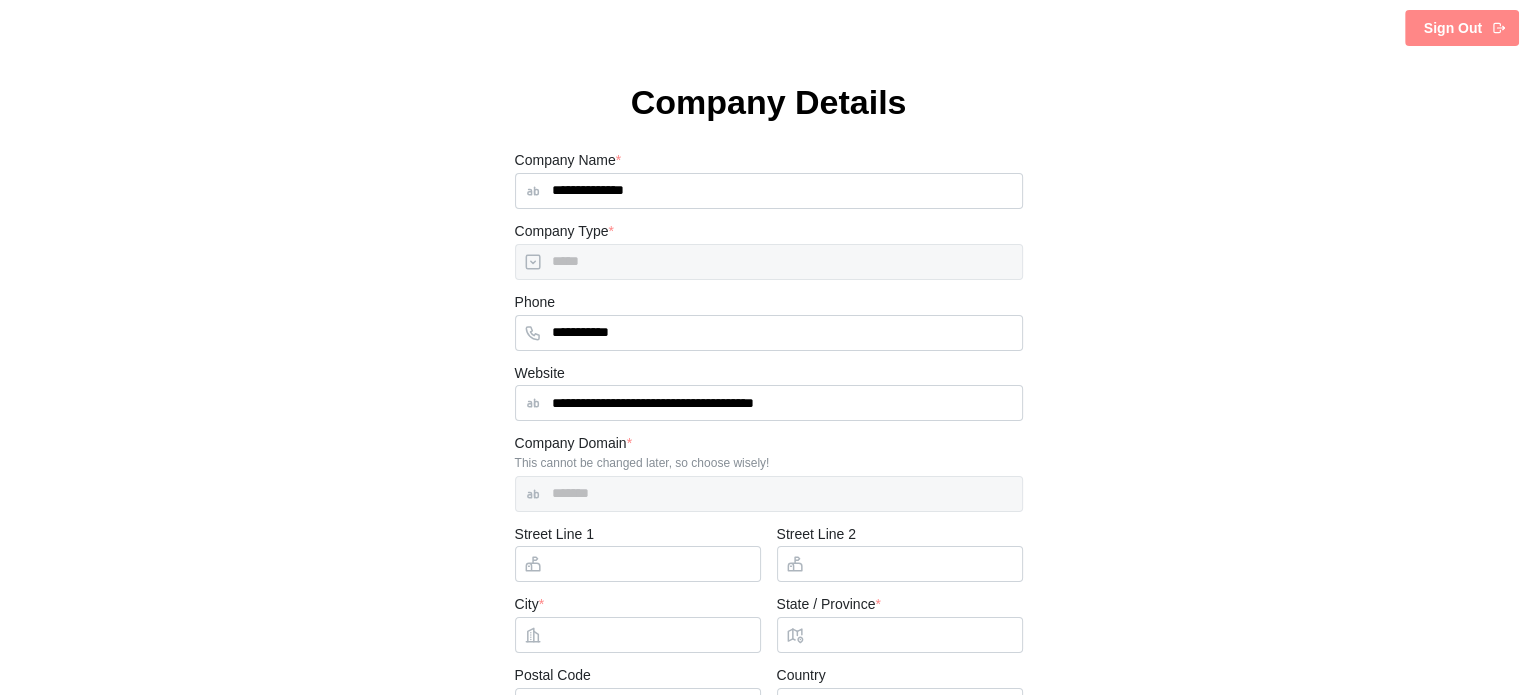 scroll, scrollTop: 160, scrollLeft: 0, axis: vertical 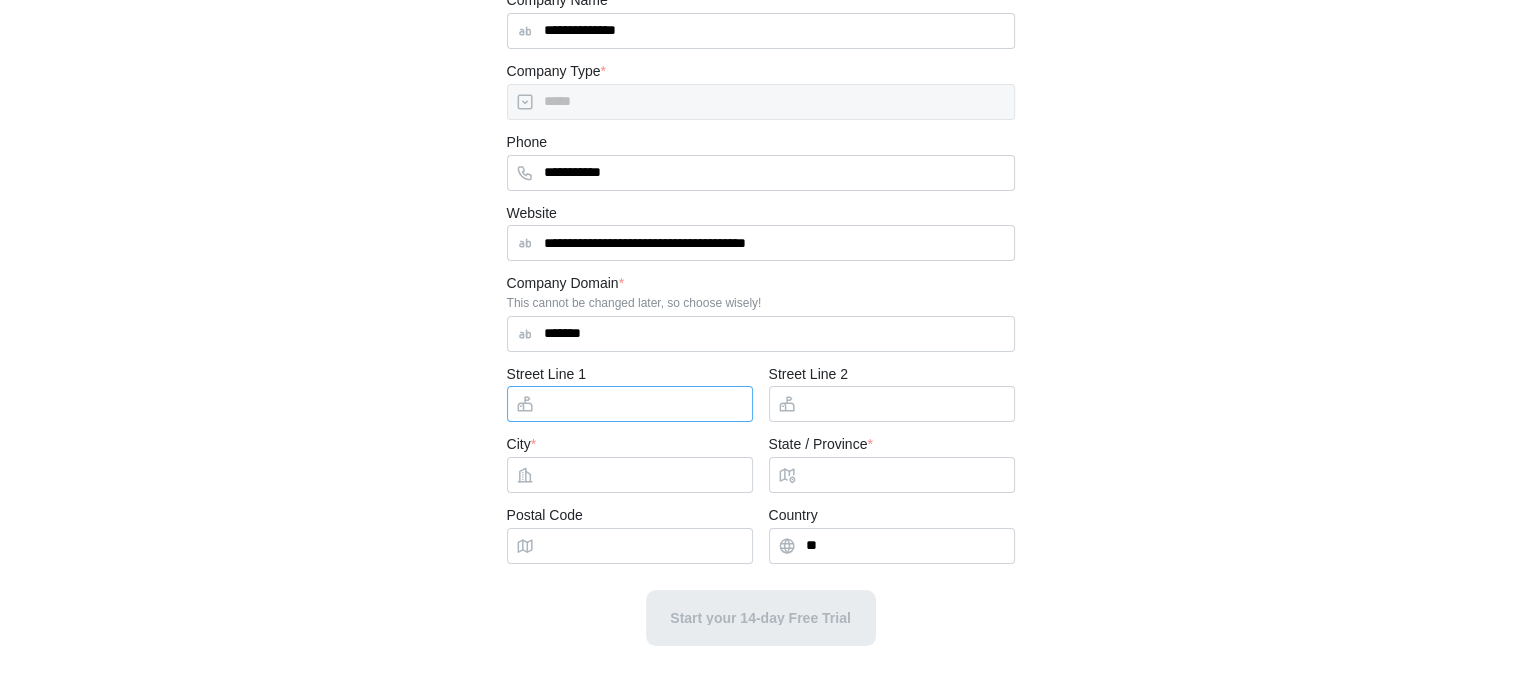 click on "Street Line 1" at bounding box center [630, 404] 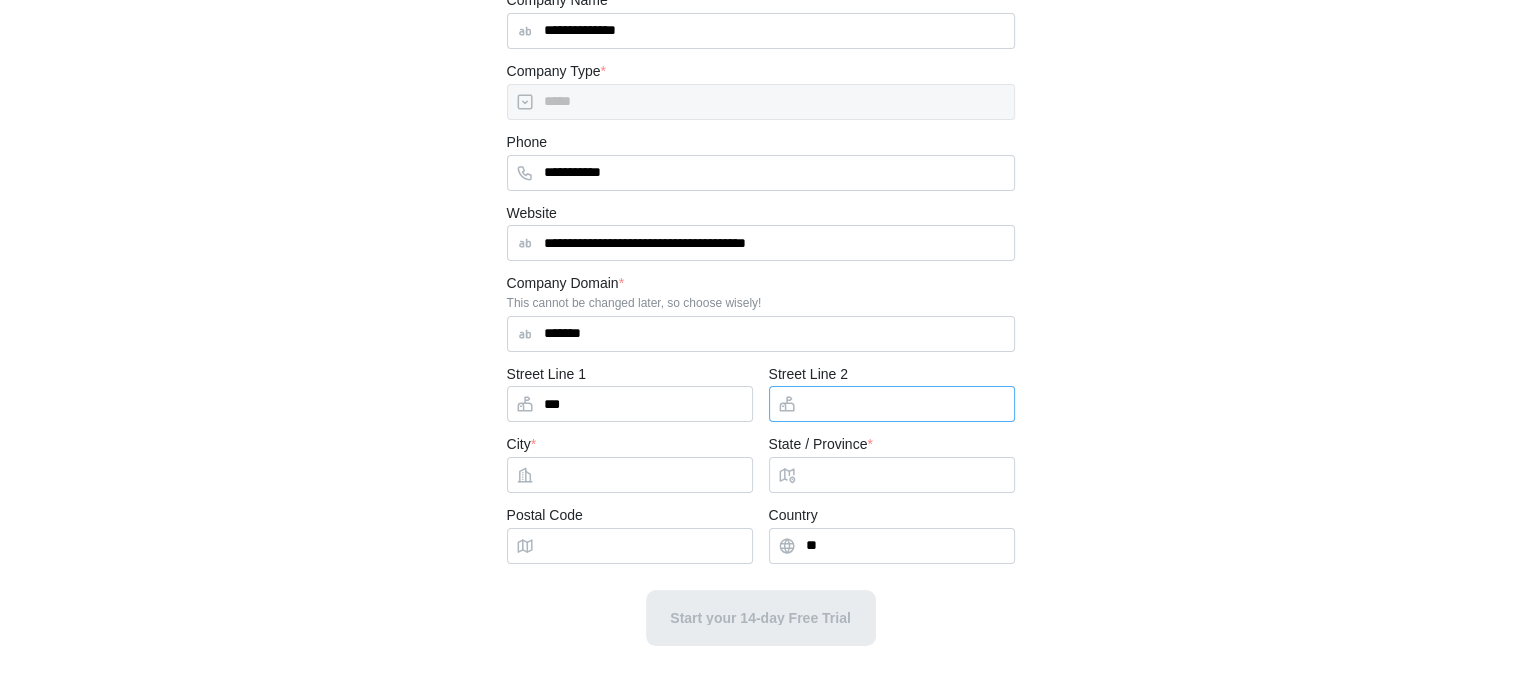 type on "*****" 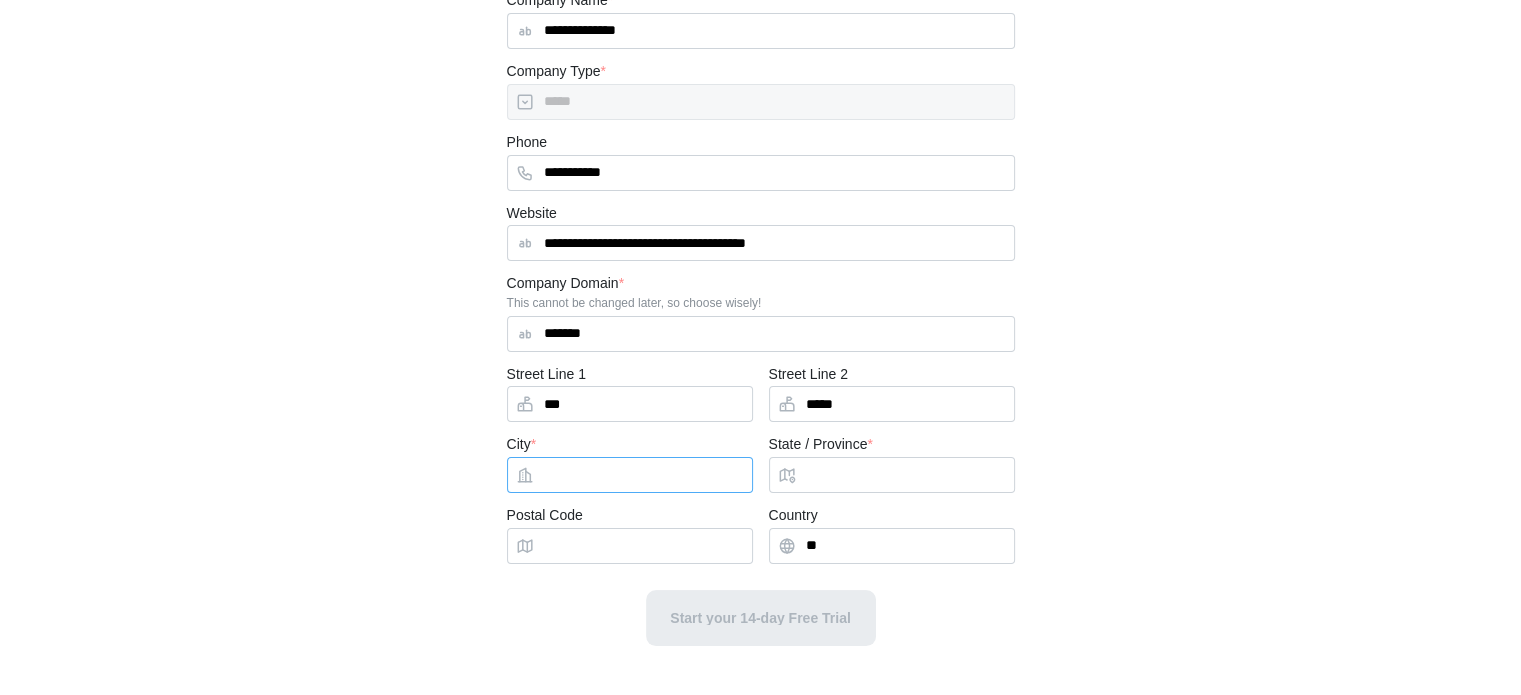 type on "*****" 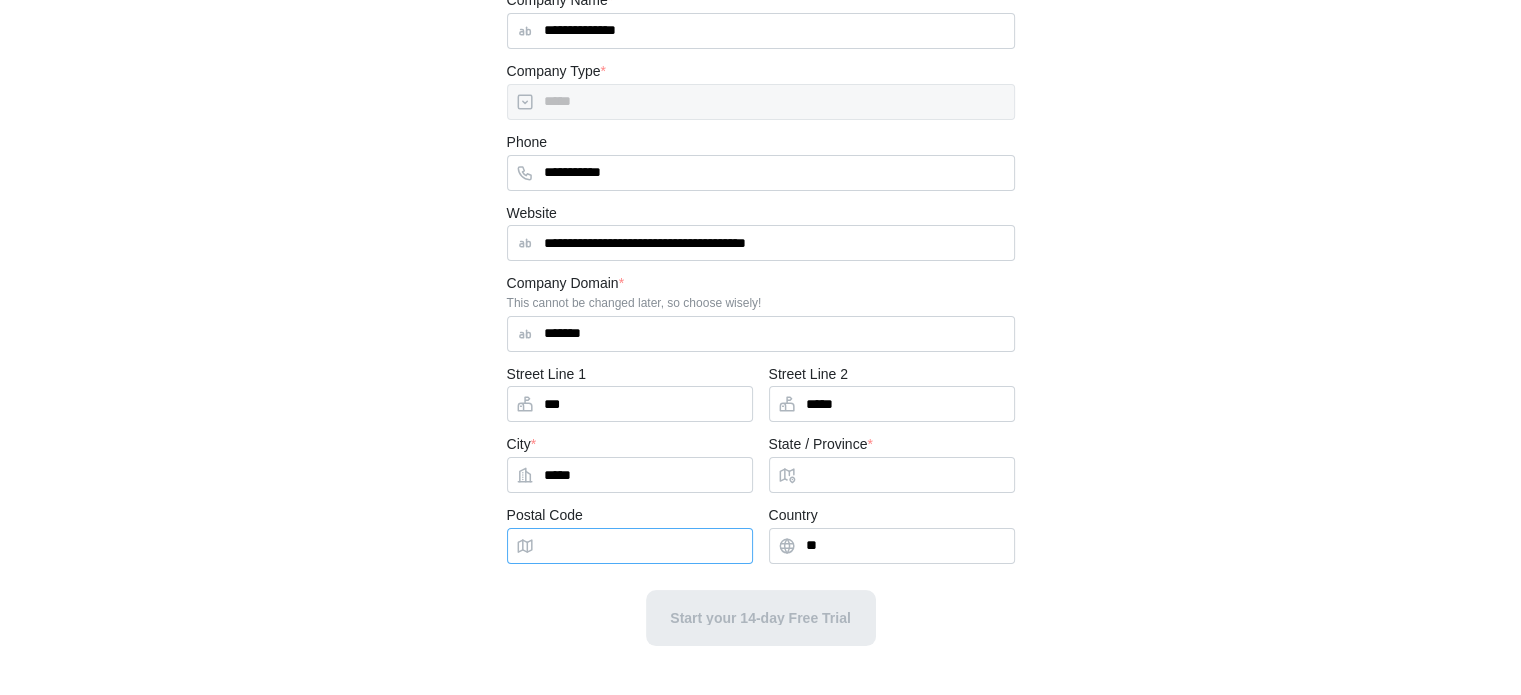 type on "****" 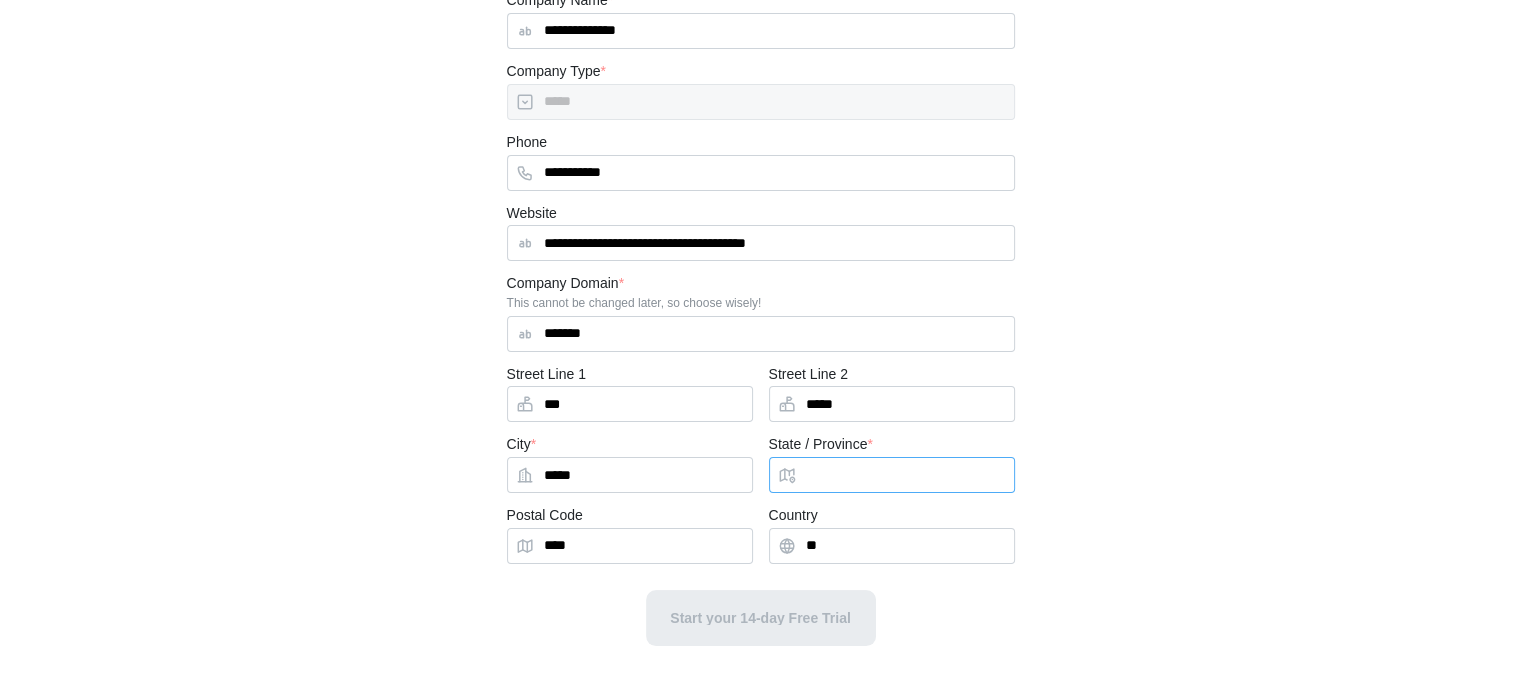 click on "State / Province  *" at bounding box center (892, 475) 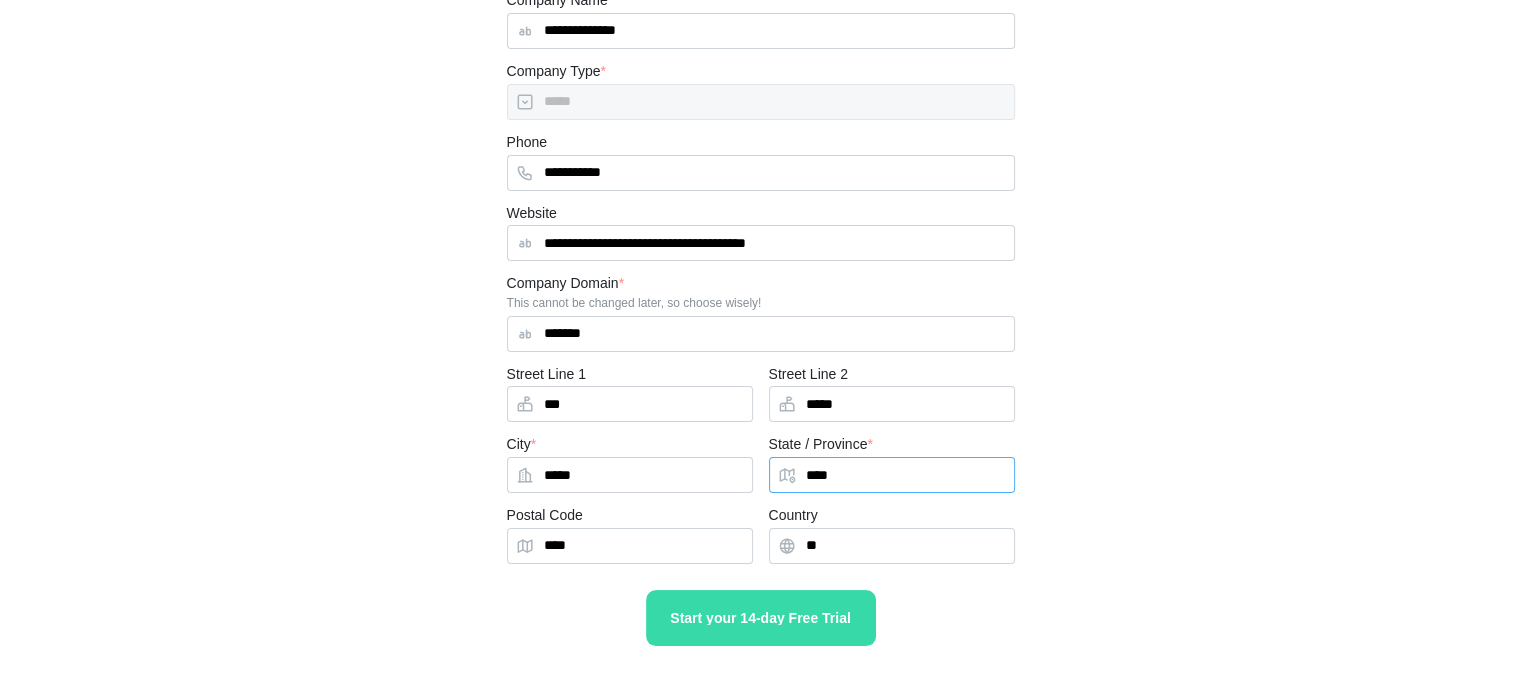 type on "****" 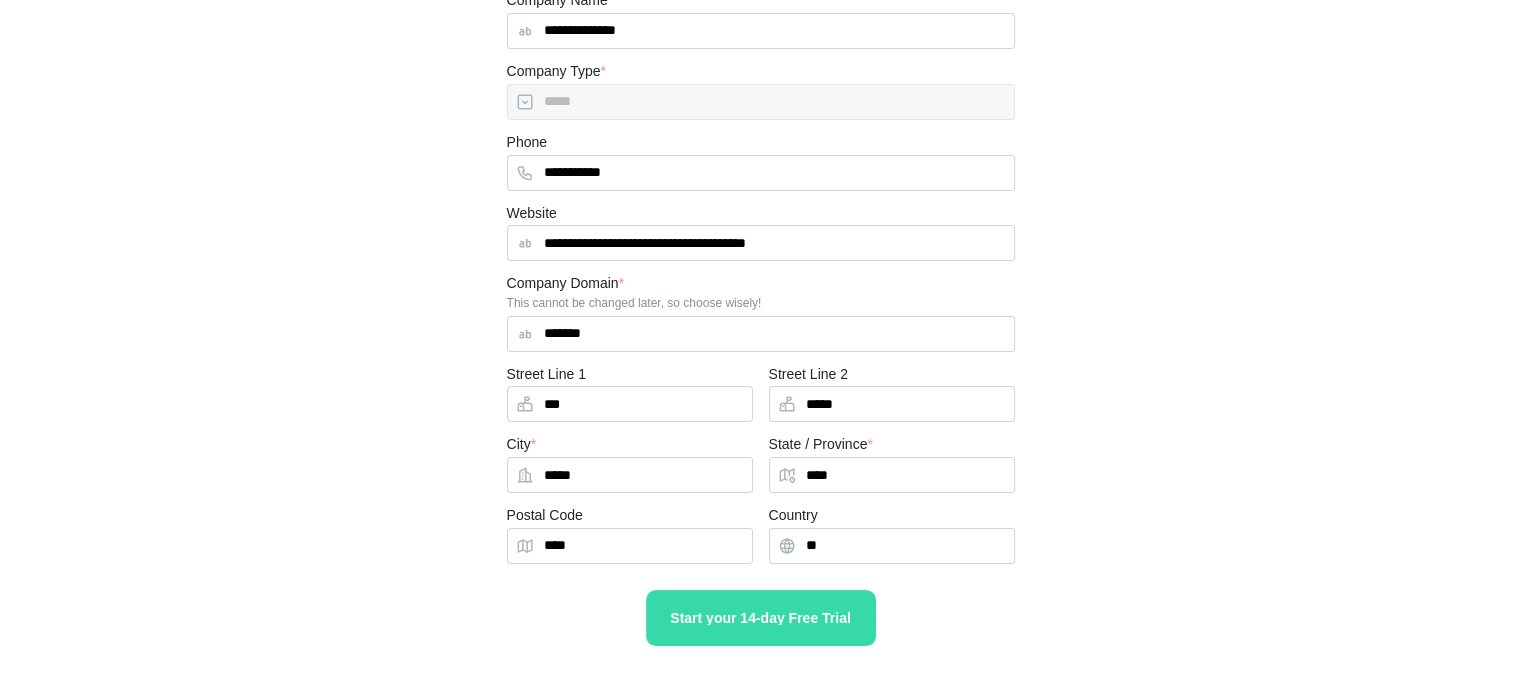 click on "Start your 14-day Free Trial" at bounding box center (761, 618) 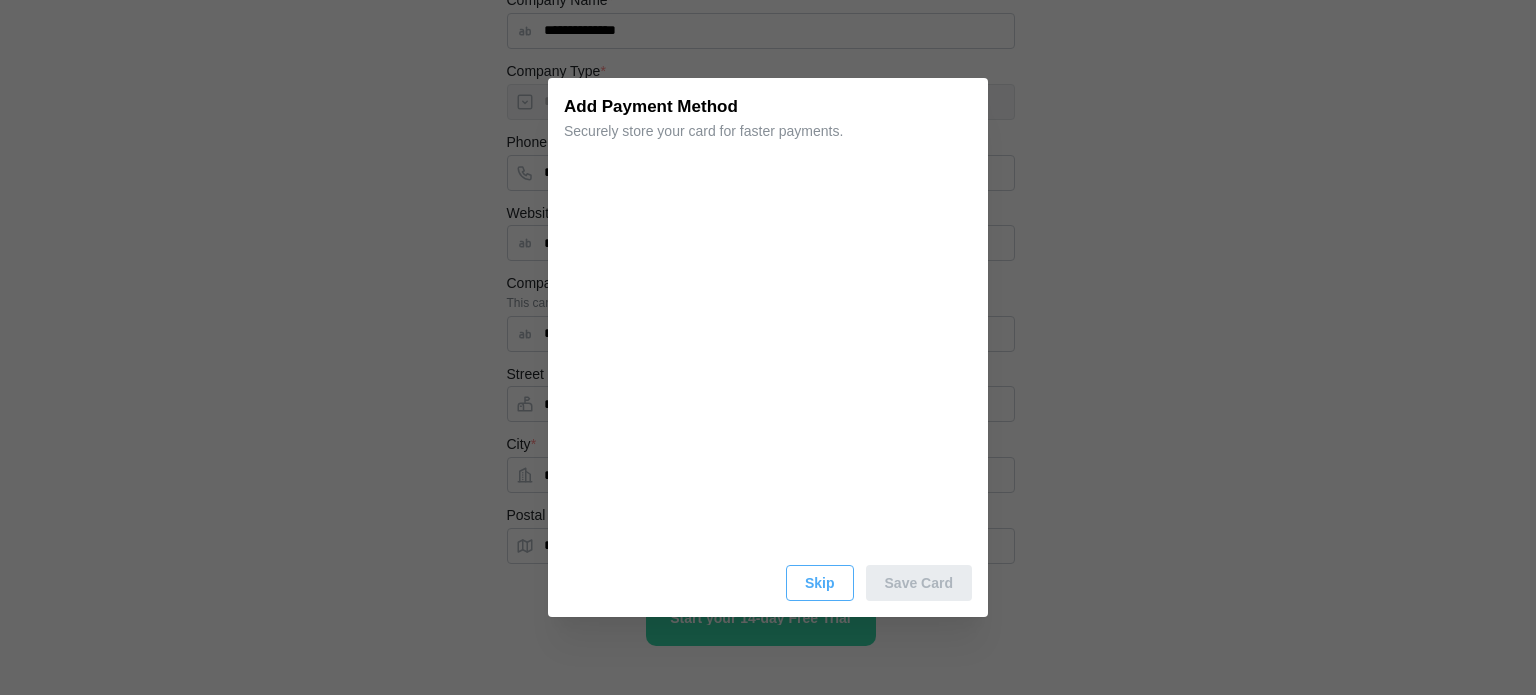 click on "Skip" at bounding box center [820, 583] 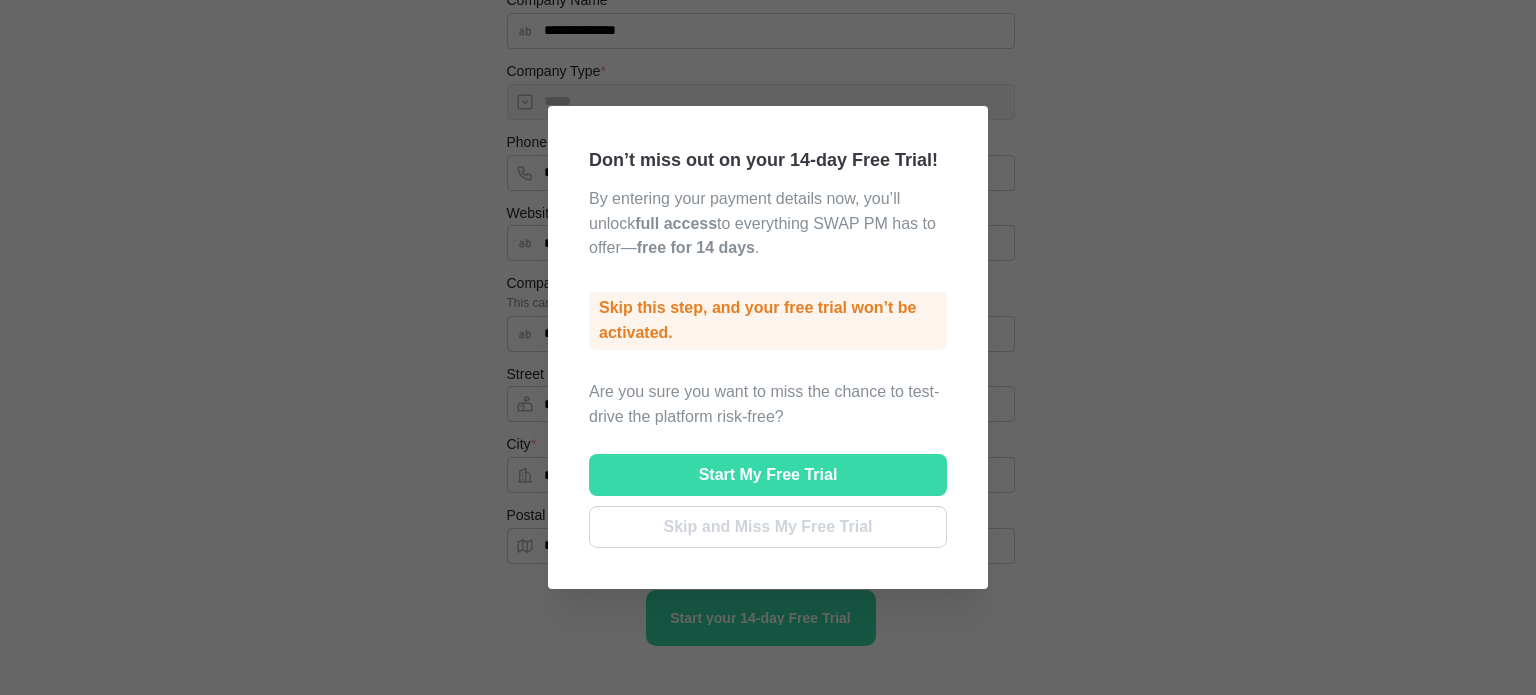 click on "Skip and Miss My Free Trial" at bounding box center [768, 527] 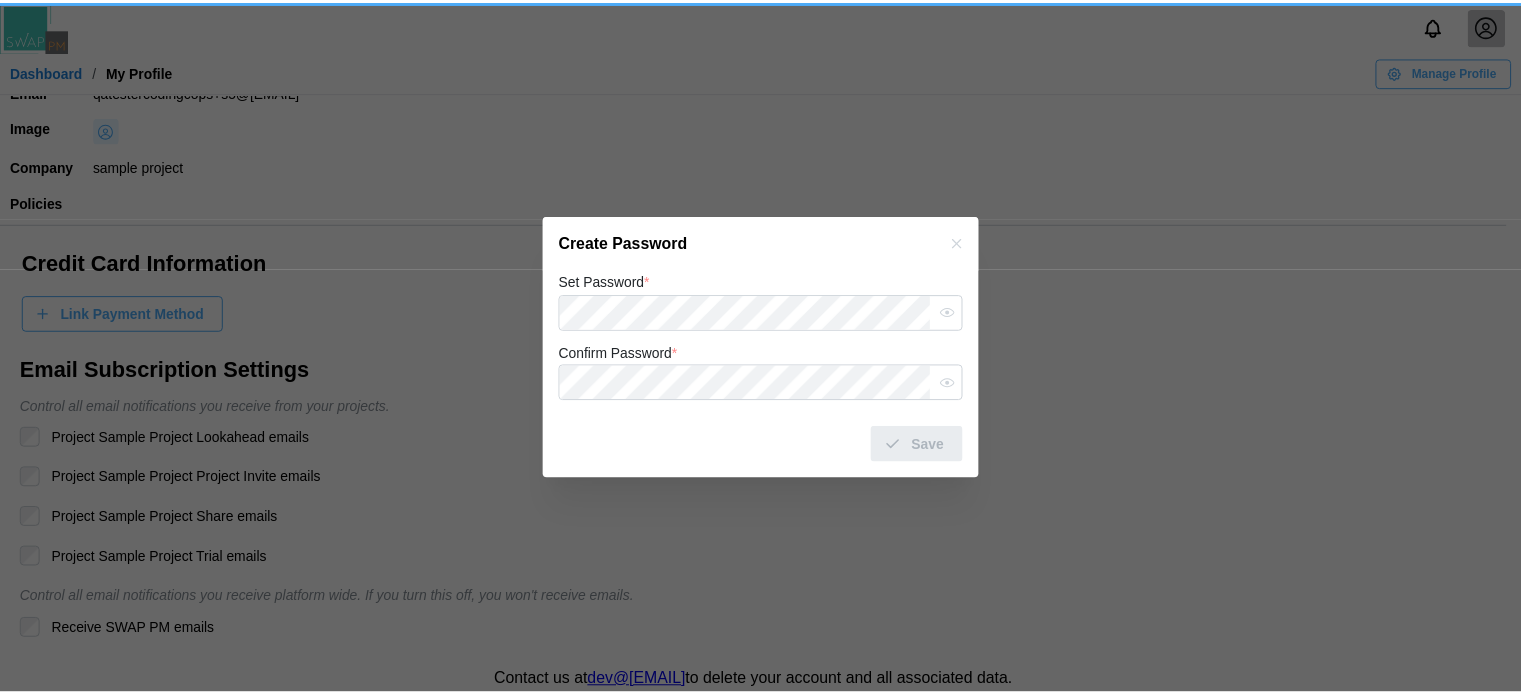 scroll, scrollTop: 0, scrollLeft: 0, axis: both 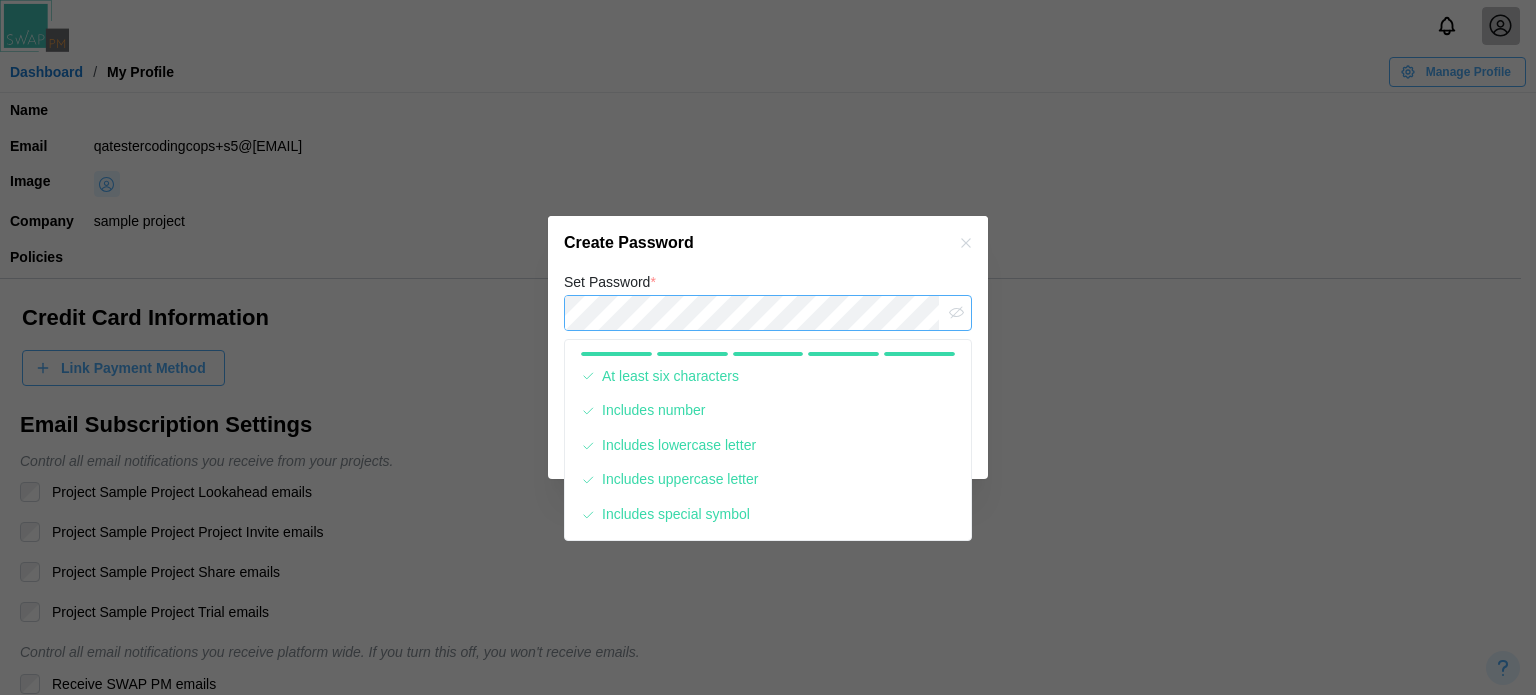 click 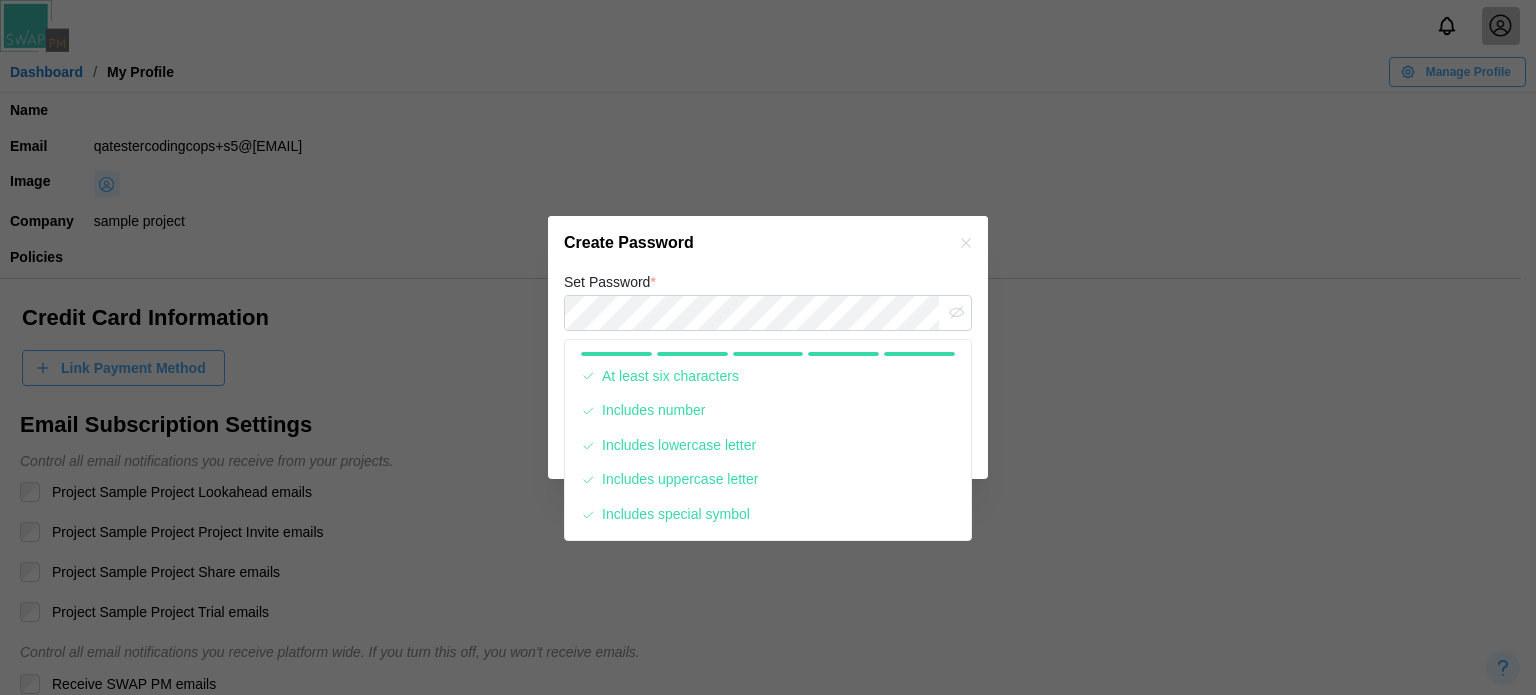 click on "Set Password  *" at bounding box center (768, 300) 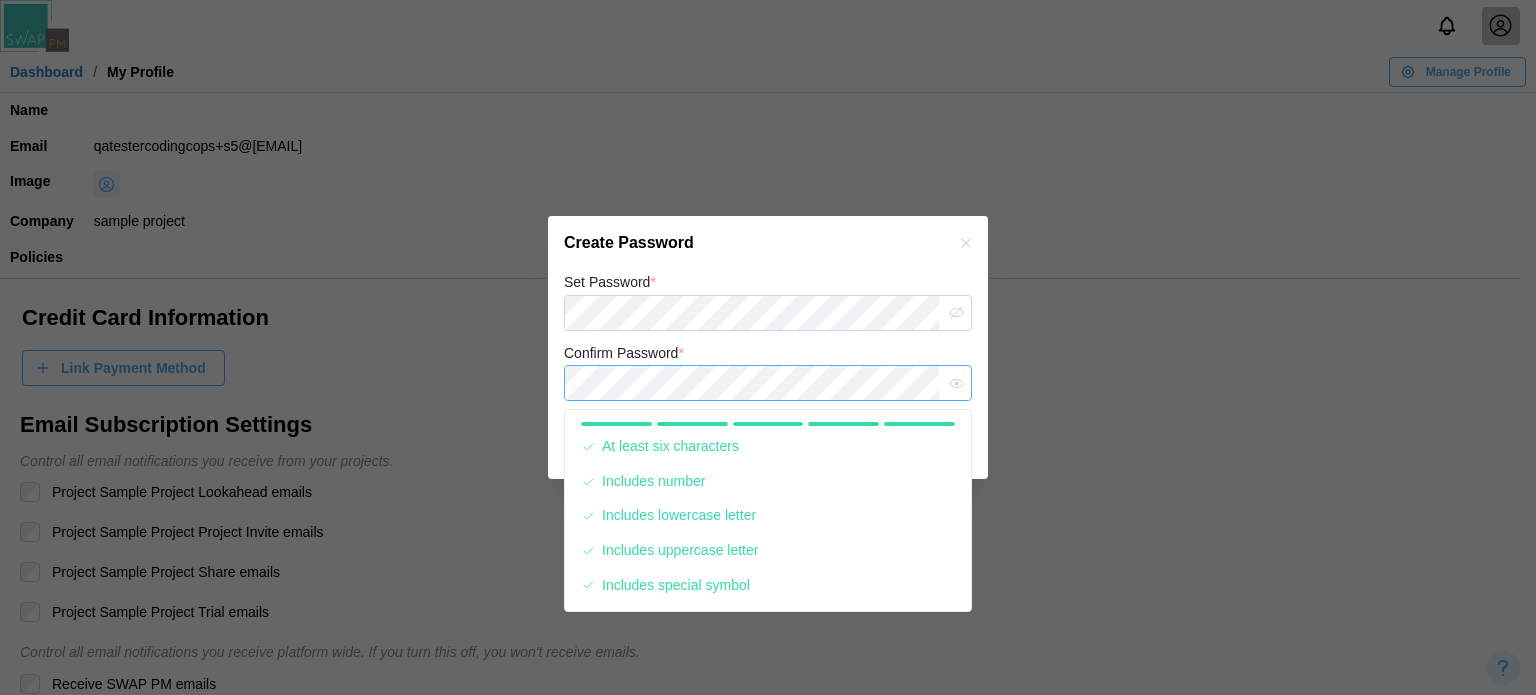 click on "Save" at bounding box center (925, 445) 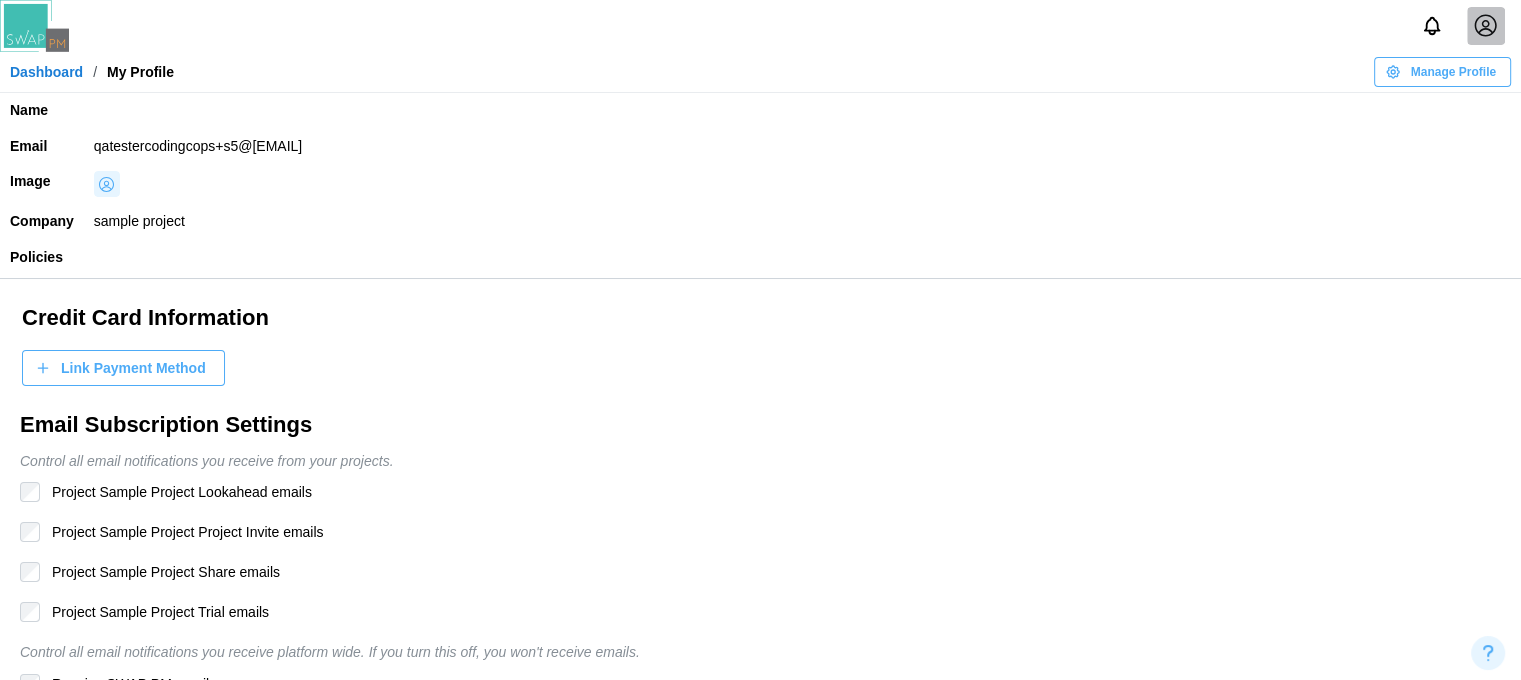 click on "Dashboard" at bounding box center [46, 72] 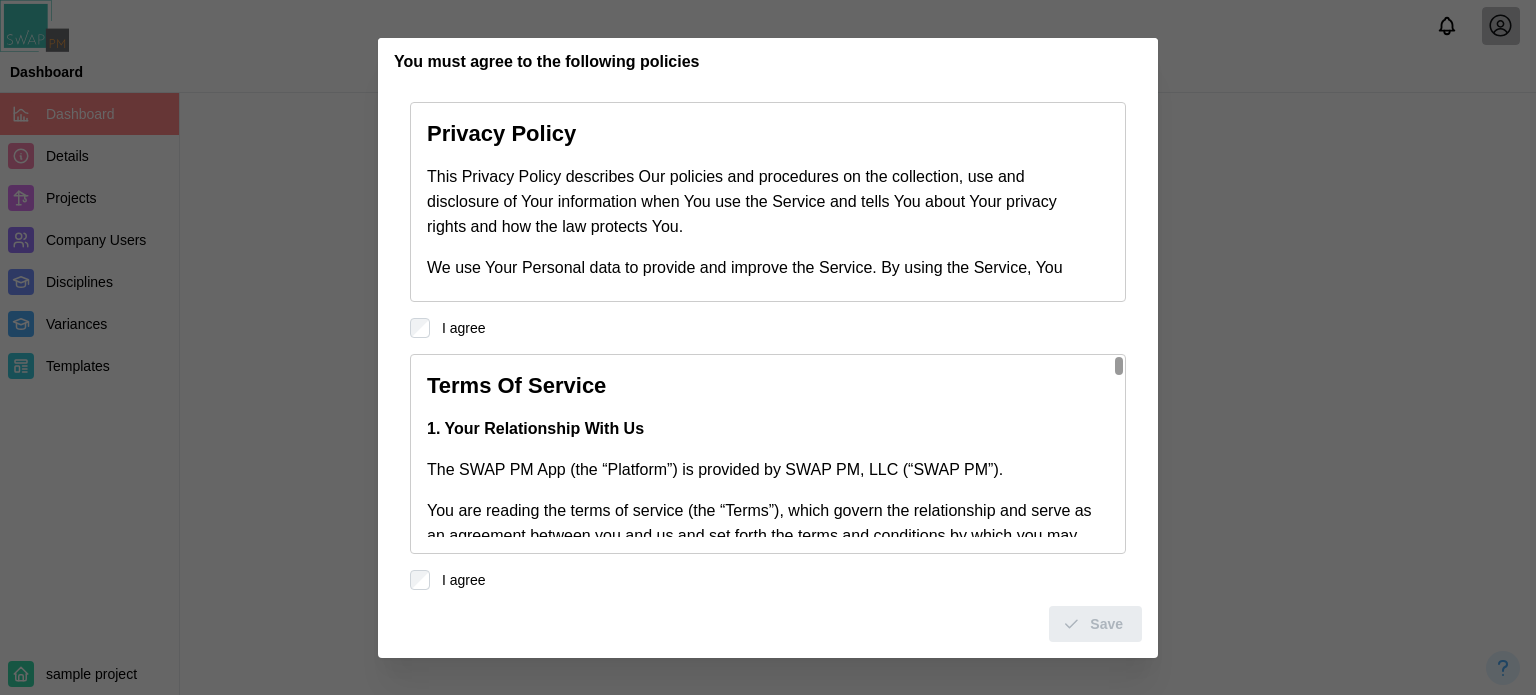 click on "Privacy Policy This Privacy Policy describes Our policies and procedures on the collection, use and disclosure of Your information when You use the Service and tells You about Your privacy rights and how the law protects You. We use Your Personal data to provide and improve the Service. By using the Service, You agree to the collection and use of information in accordance with this Privacy Policy. I.  Interpretation The words of which the initial letter is capitalized have meanings defined under the following conditions. The following definitions shall have the same meaning regardless of whether they appear in singular or in plural. Definitions For the purposes of this Privacy Policy: "Account" means a unique account created for You to access our Service or parts of our Service. "Company" (referred to as either "the Company", "We", "Us" or "Our" in this Agreement) refers to SWAP PM LLC. "Country" refers to United States. "Website" refers to  SWAPIntegration.com   app.swapintegration.com  and  .         ." at bounding box center [768, 372] 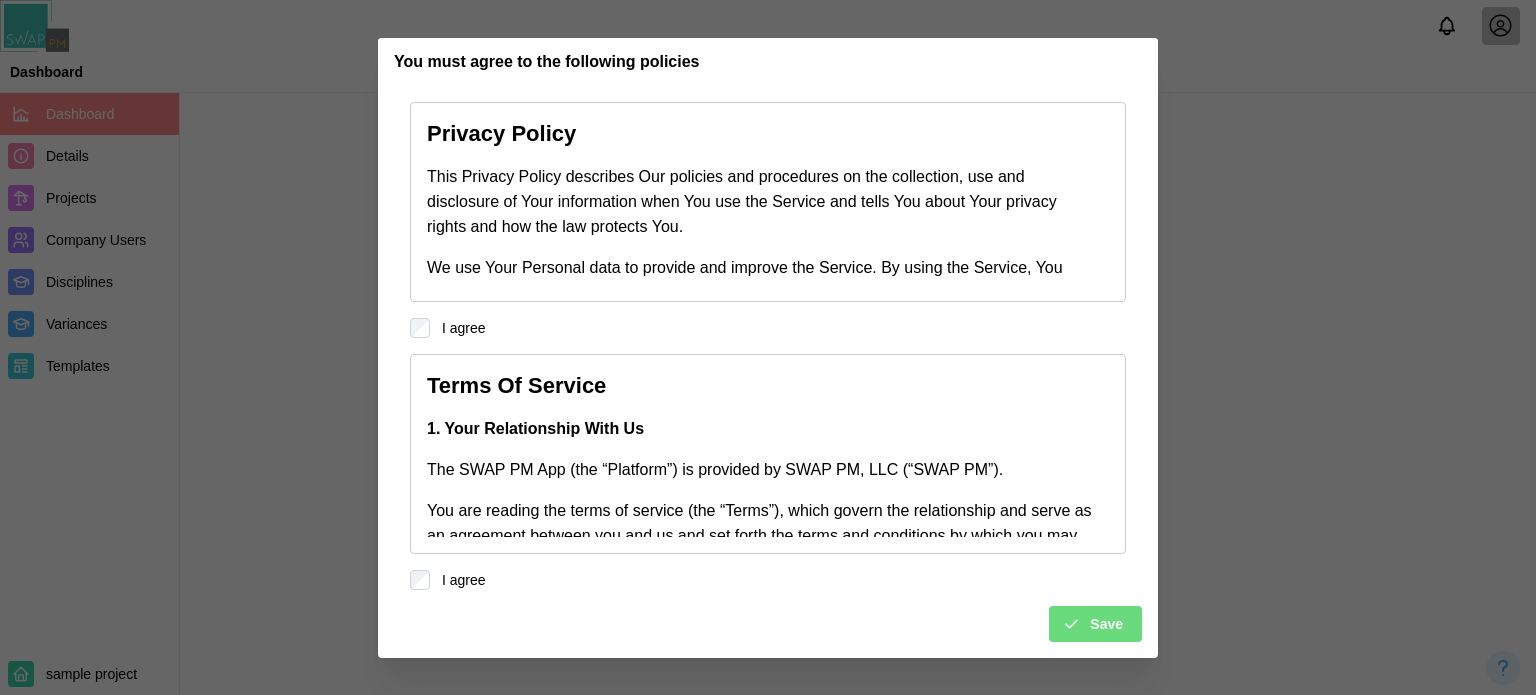 click 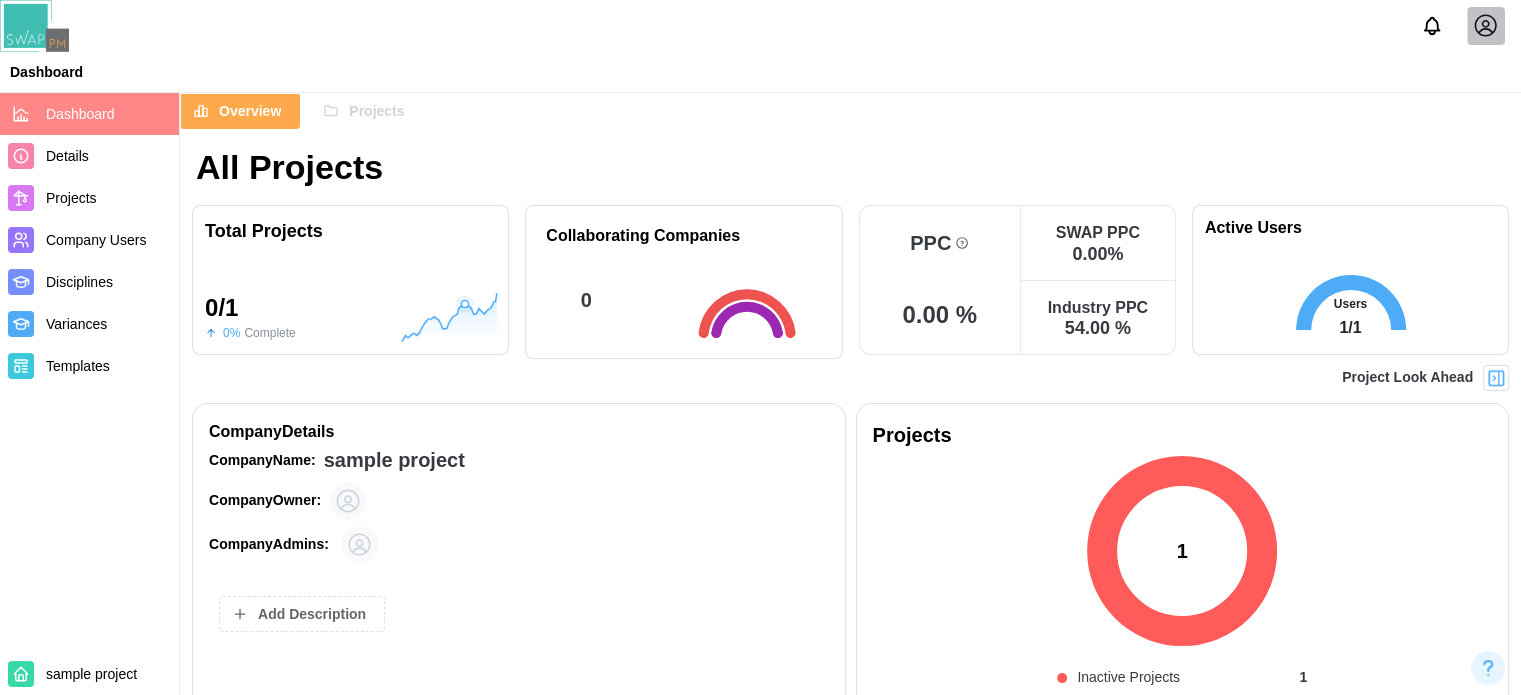click on "Projects" at bounding box center [376, 111] 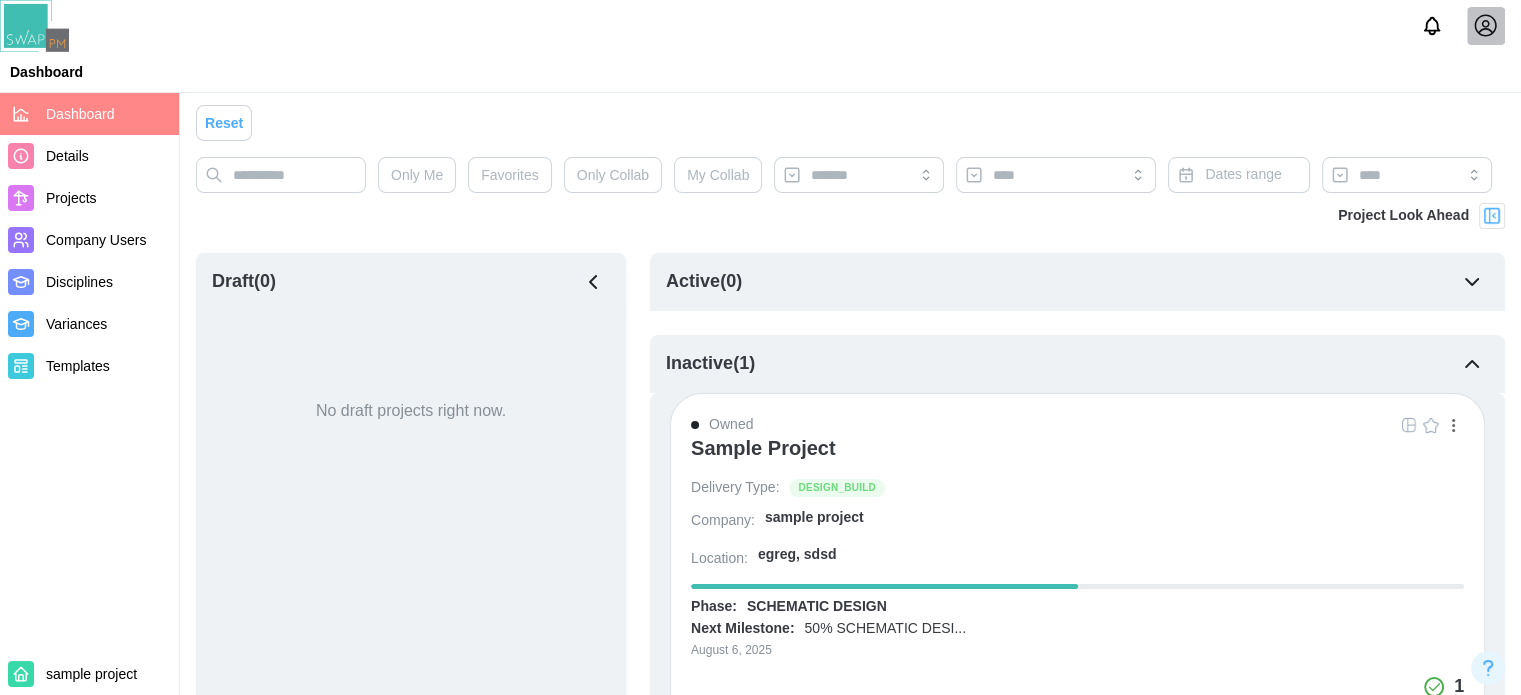 scroll, scrollTop: 200, scrollLeft: 0, axis: vertical 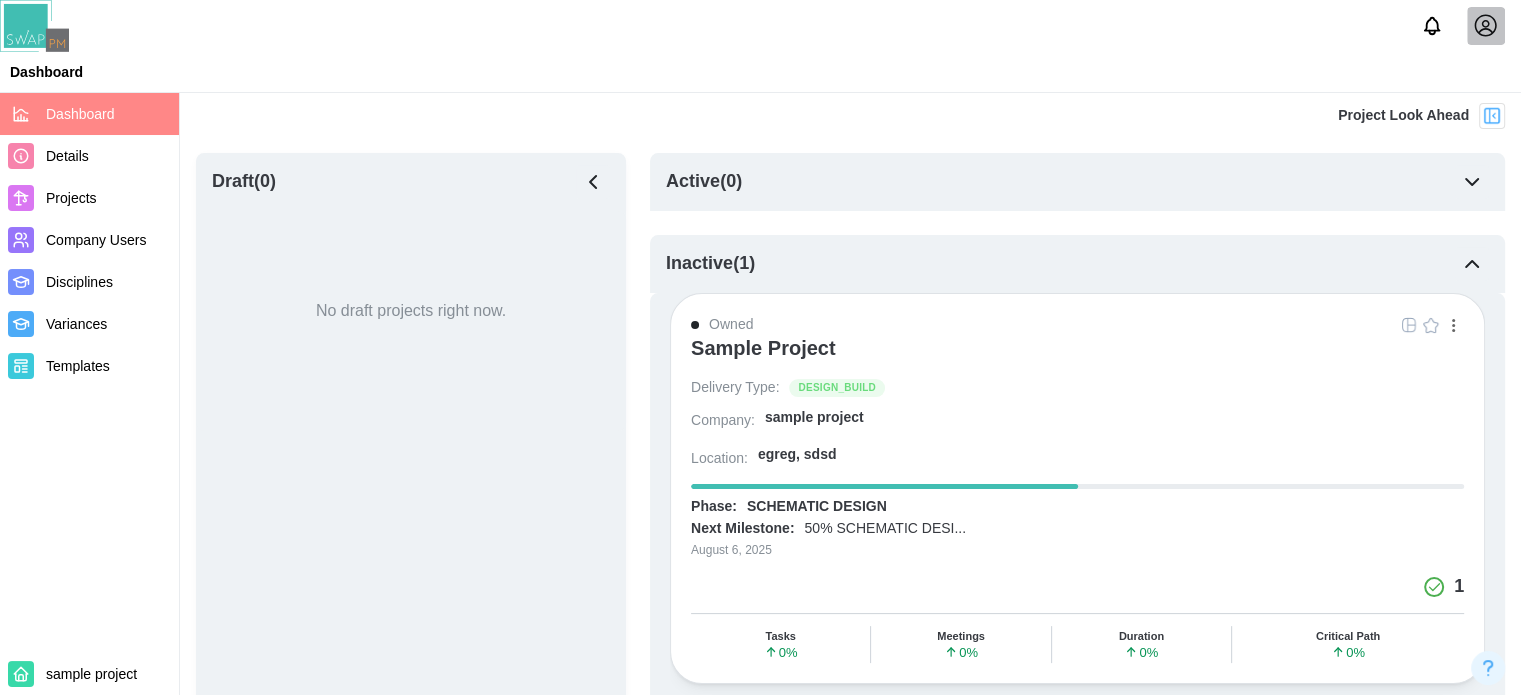 click on "Company Users" at bounding box center [96, 240] 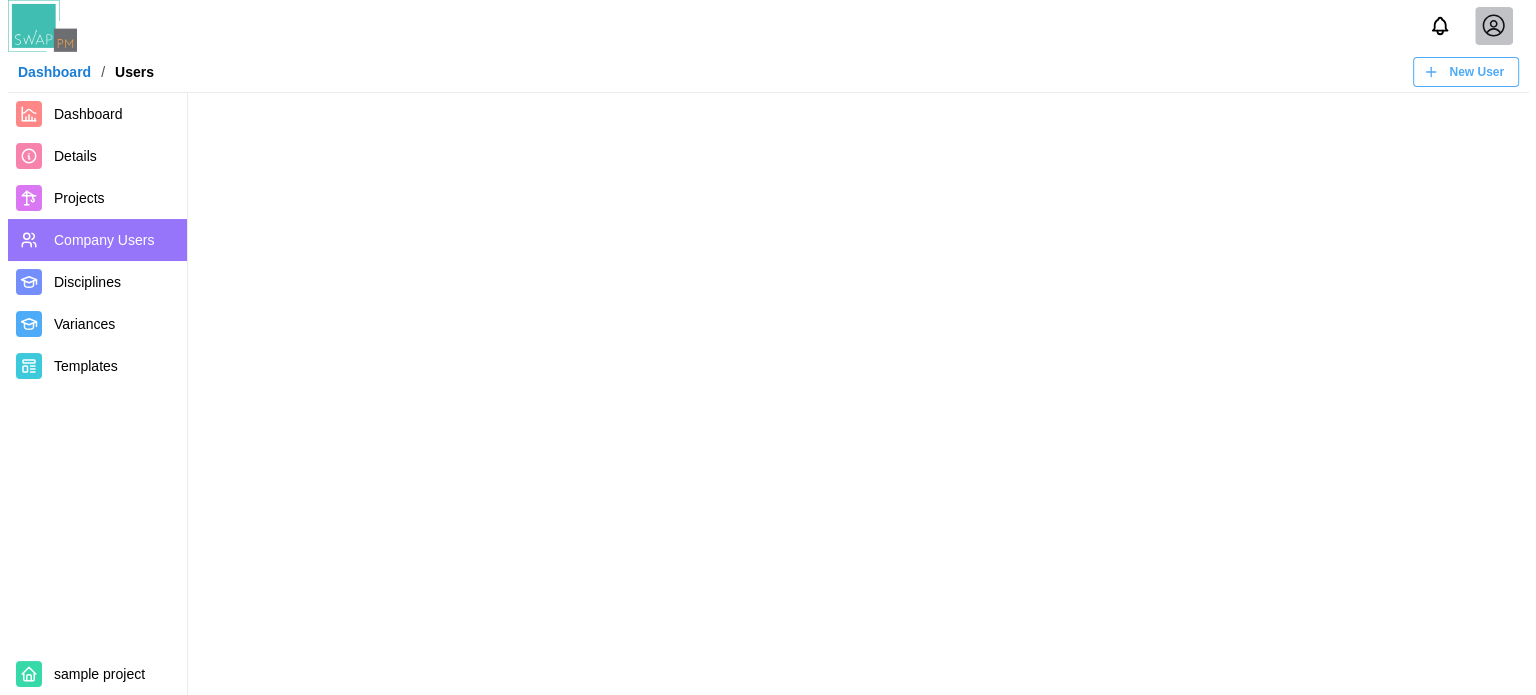 scroll, scrollTop: 0, scrollLeft: 0, axis: both 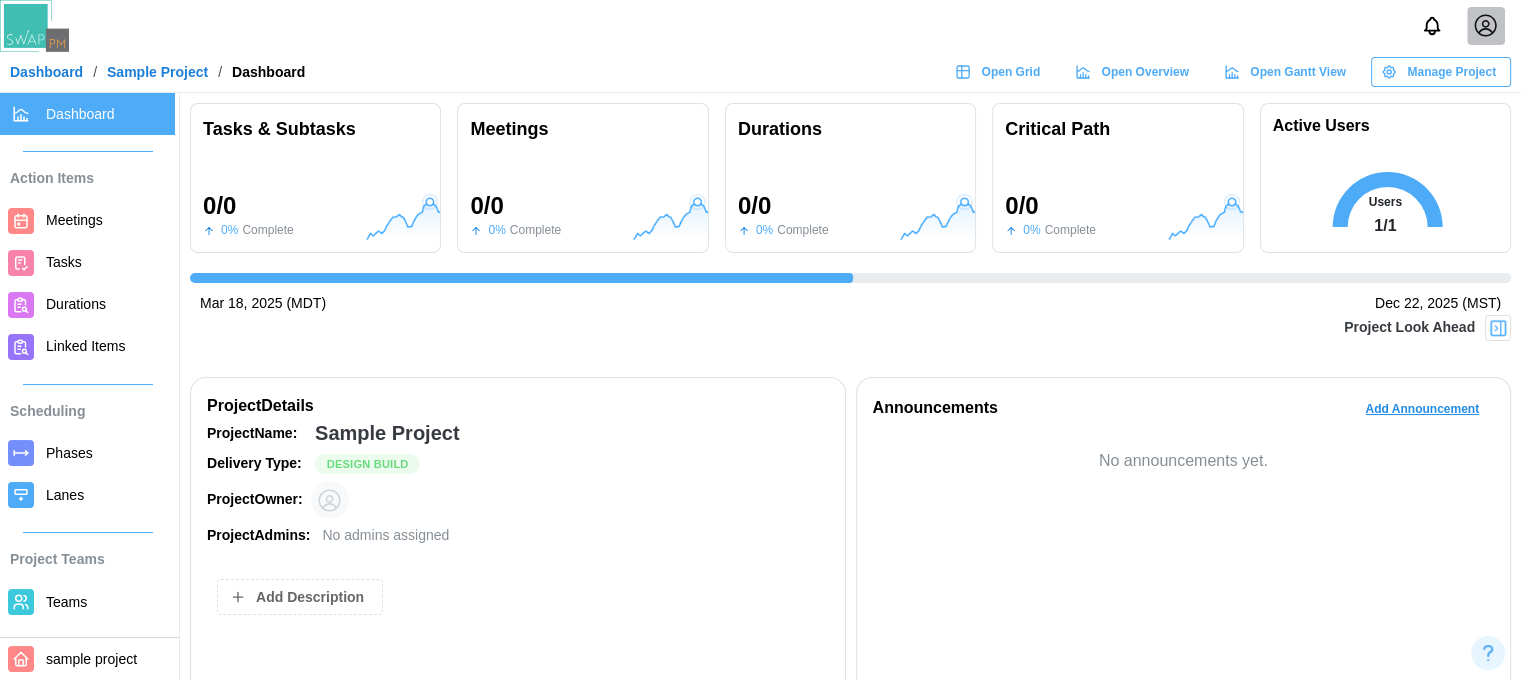 click 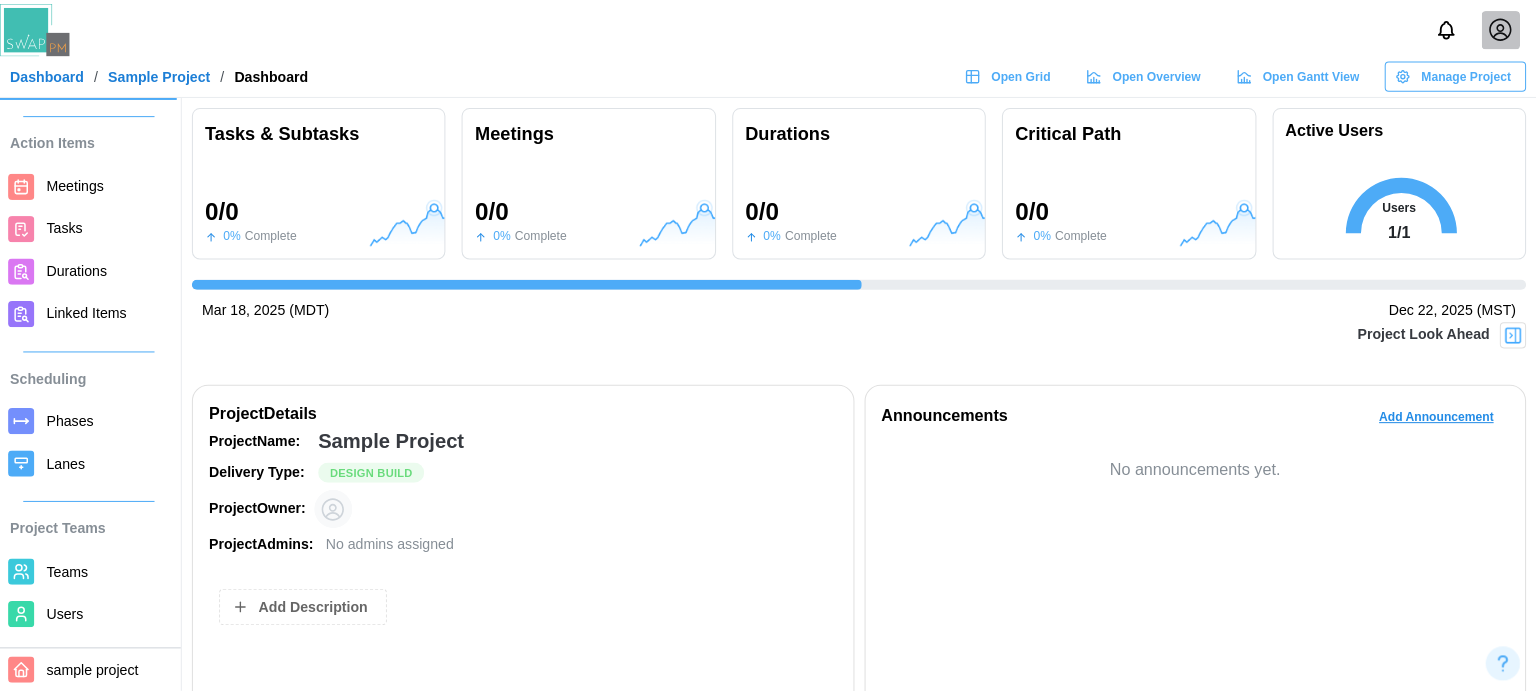 scroll, scrollTop: 100, scrollLeft: 0, axis: vertical 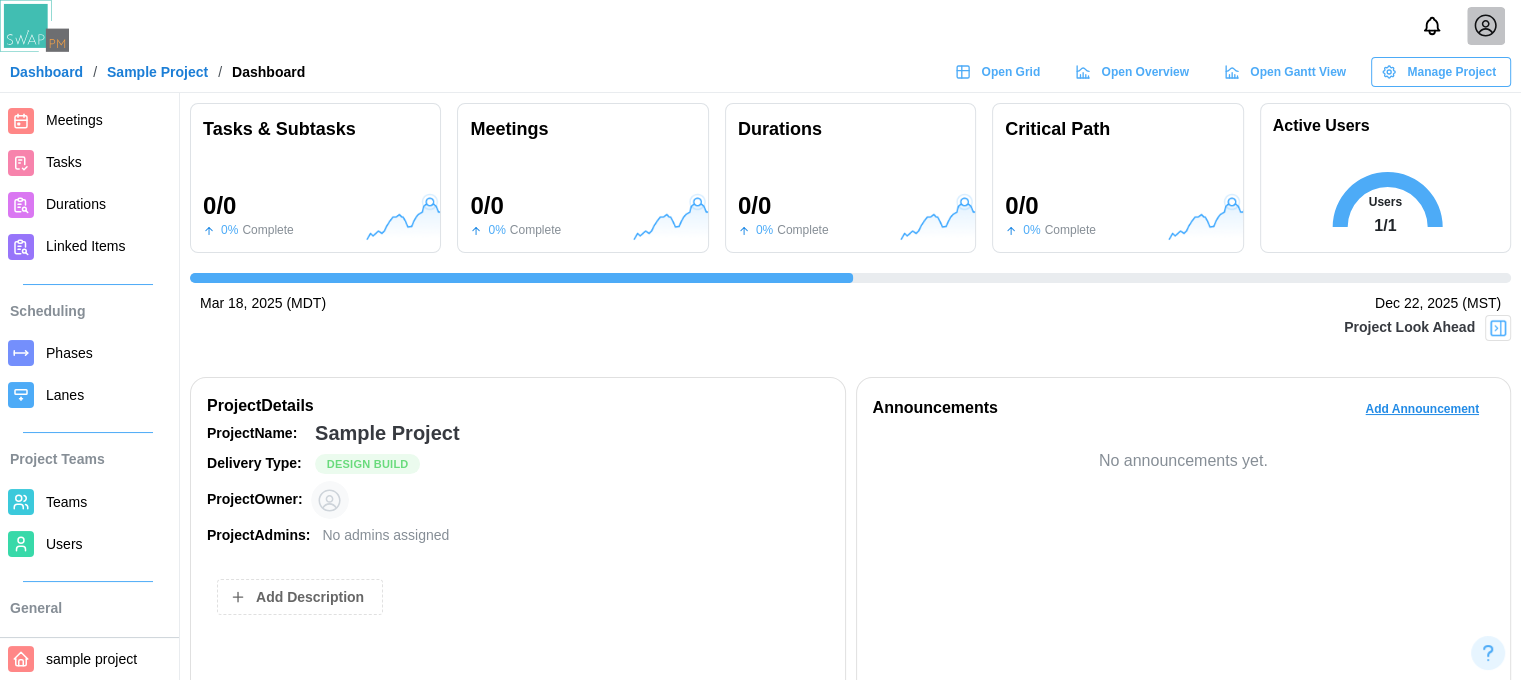 click on "Users" at bounding box center [106, 544] 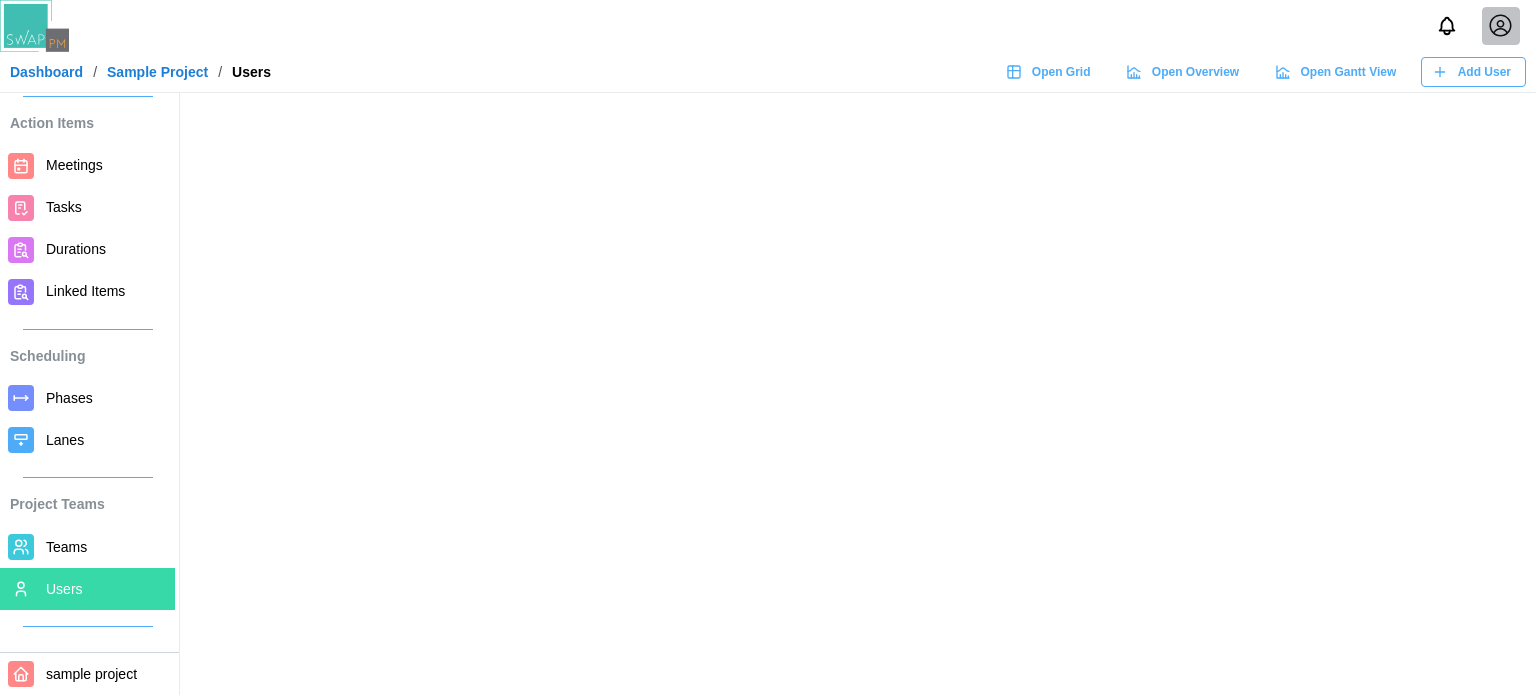 scroll, scrollTop: 0, scrollLeft: 0, axis: both 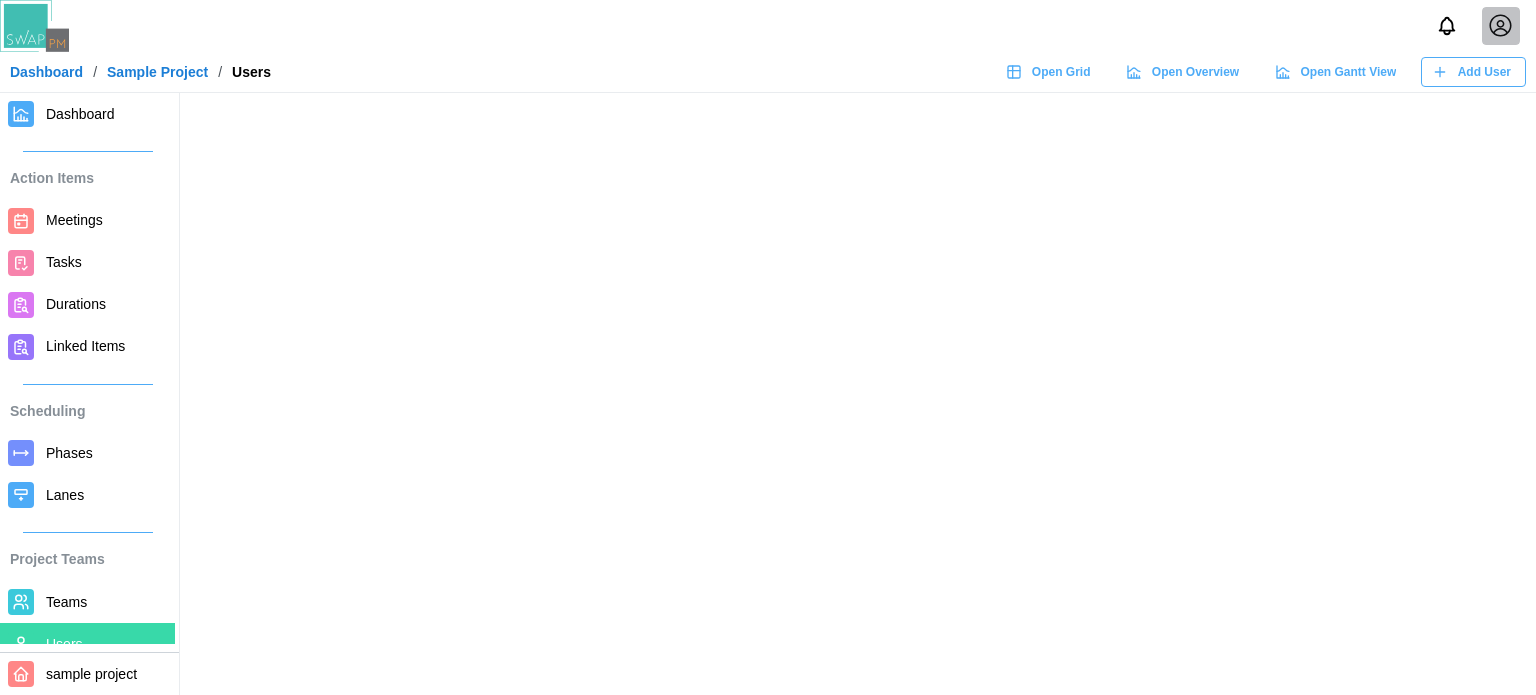 click at bounding box center [768, 347] 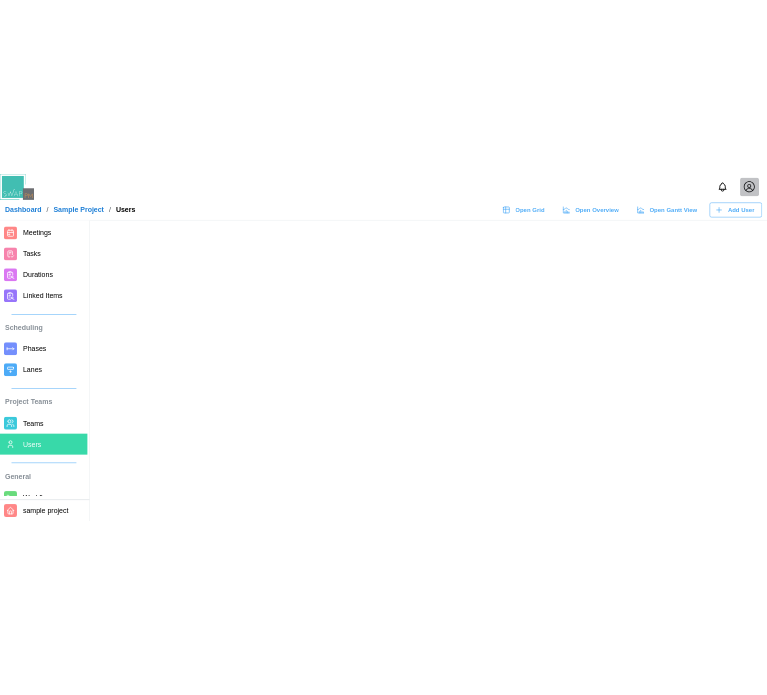 scroll, scrollTop: 104, scrollLeft: 0, axis: vertical 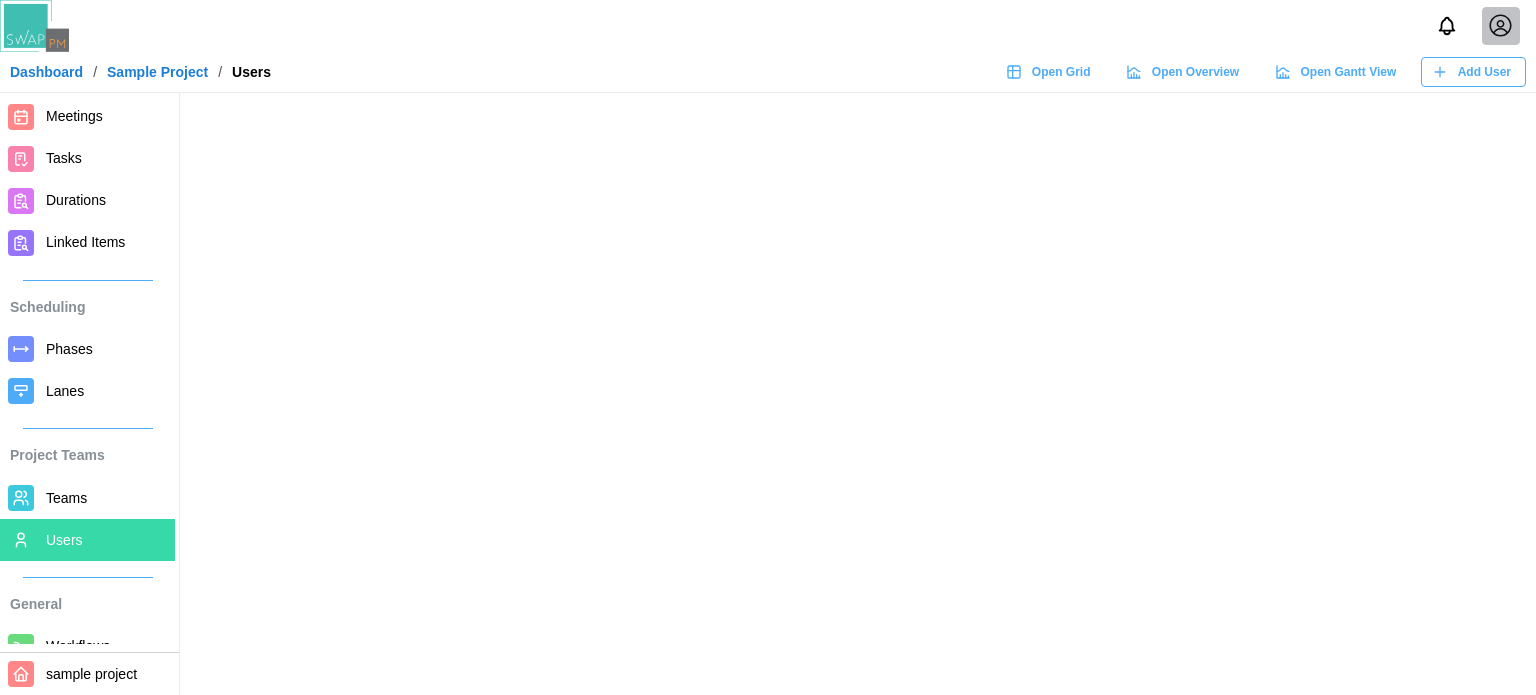 click at bounding box center [768, 347] 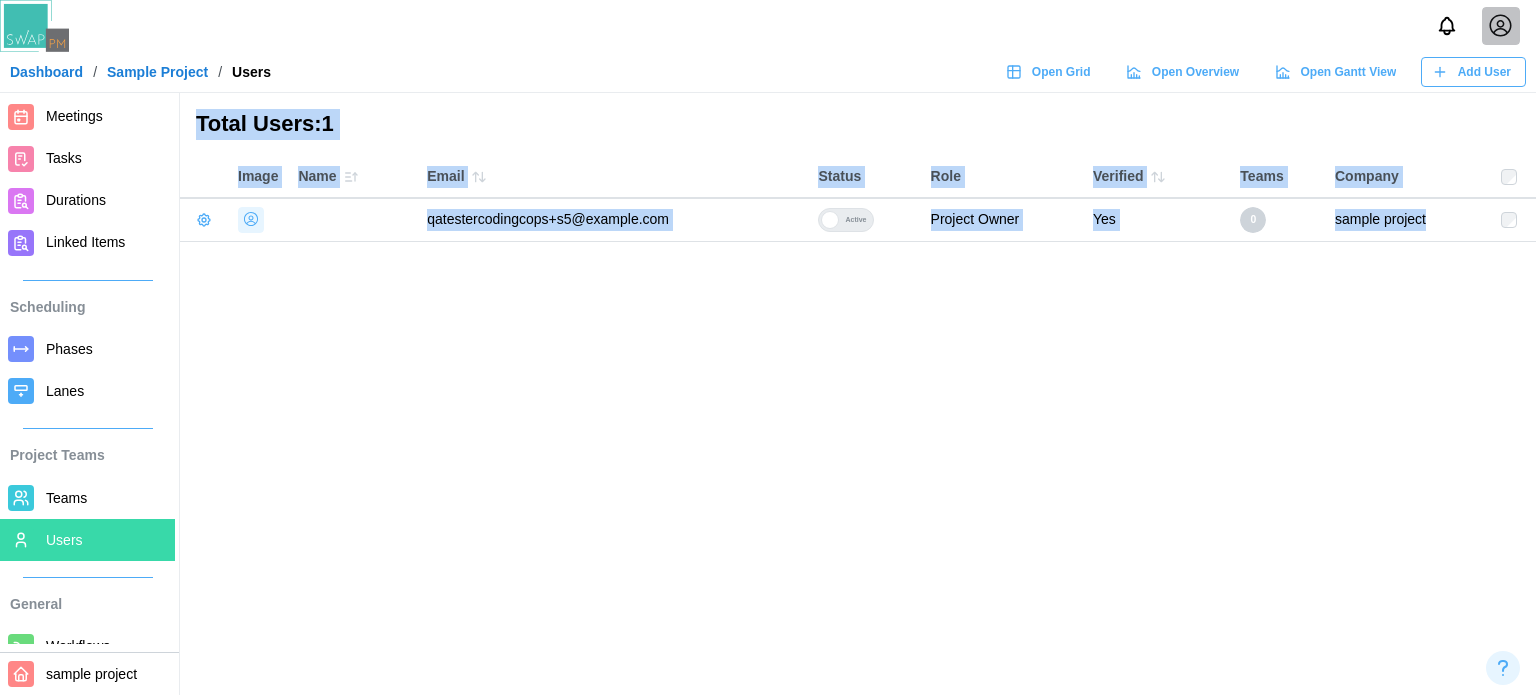click on "Total Users: 1 Image Name Email Status Role Verified Teams Company qatestercodingcops+s5@example.com Active Project Owner Yes 0 sample project" at bounding box center (768, 347) 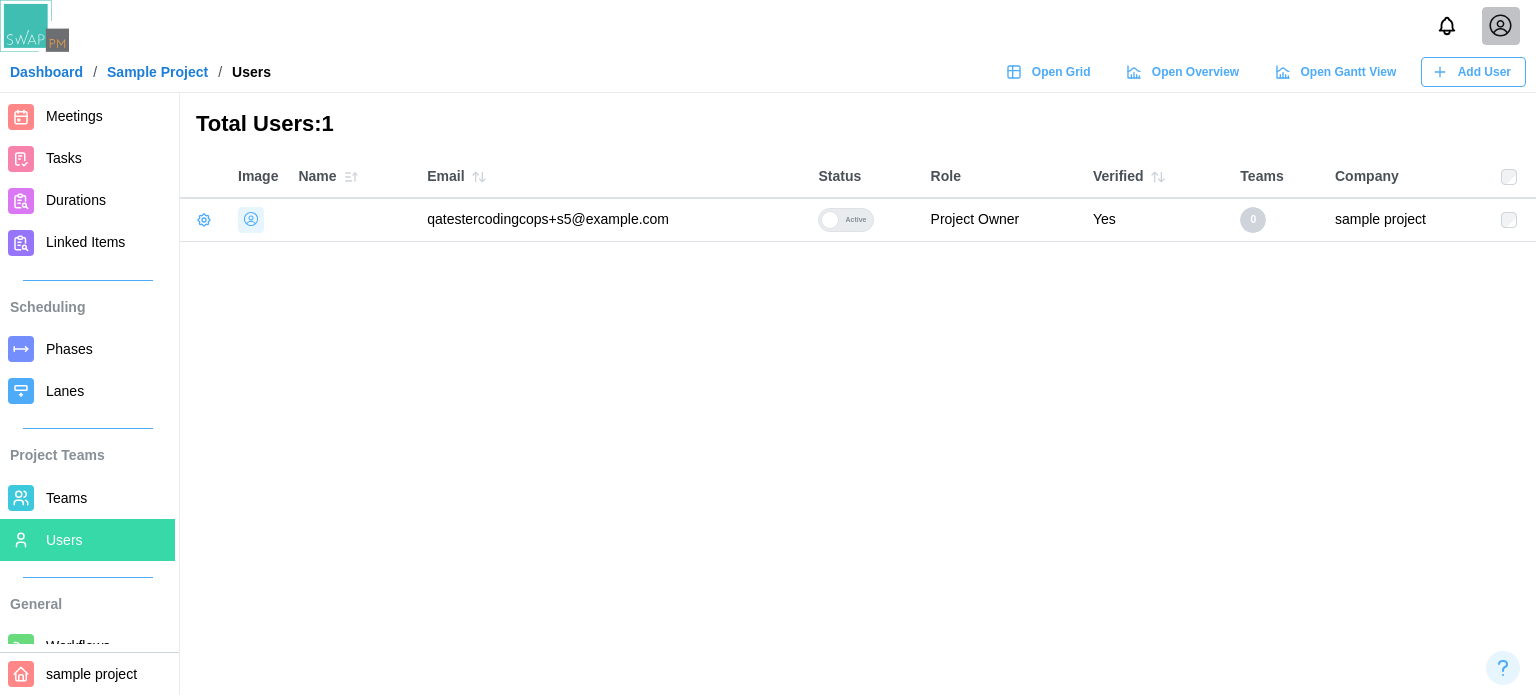 click 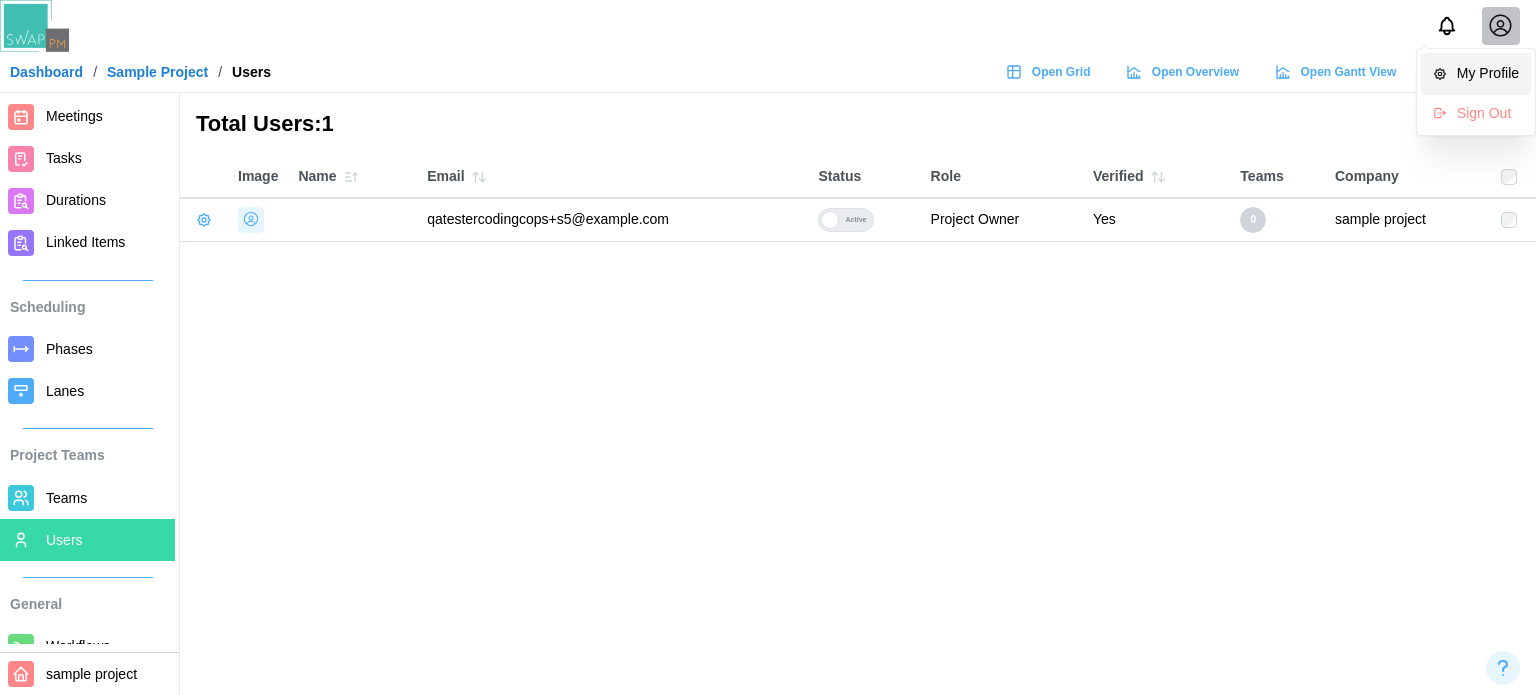 click on "My Profile" at bounding box center (1488, 74) 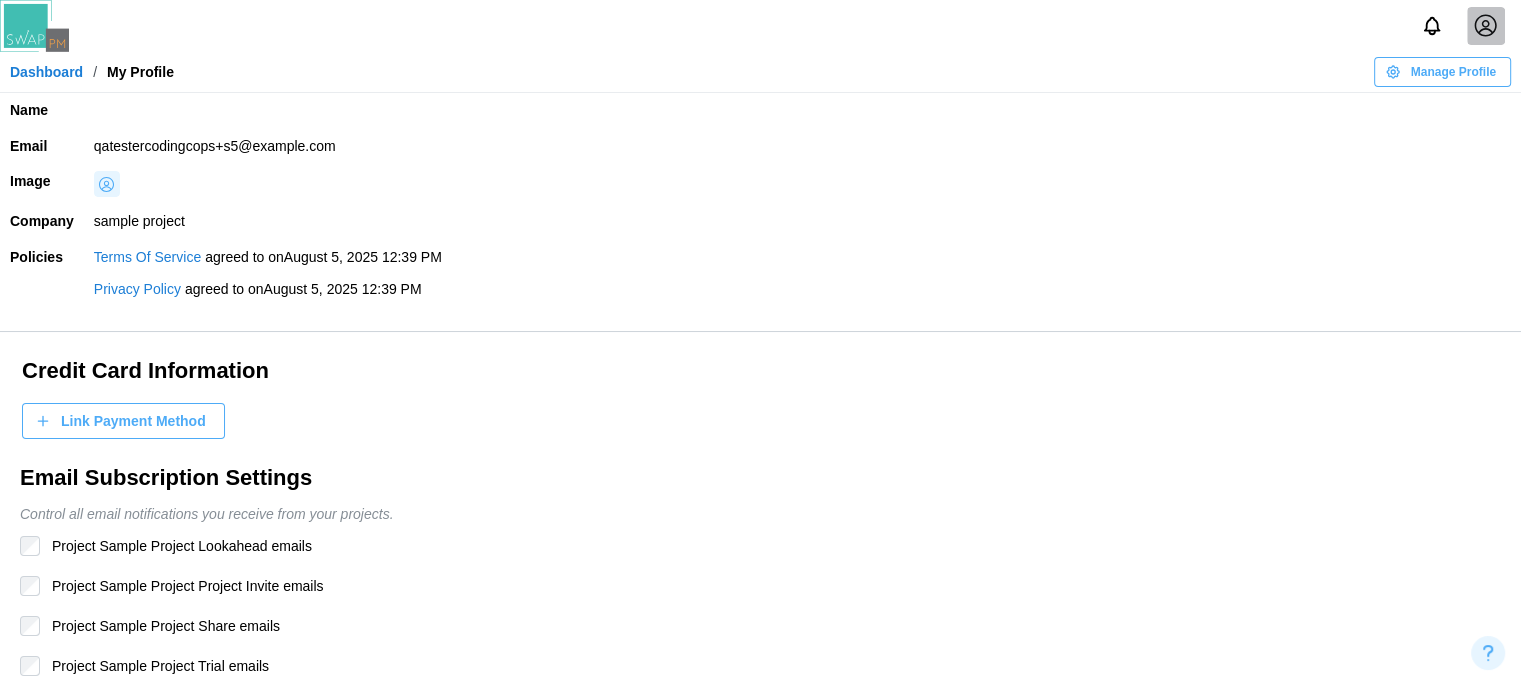 click on "Name Email qatestercodingcops+s5@example.com Image Company sample project Policies Terms Of Service agreed to on August 5, 2025 12:39 PM Privacy Policy agreed to on August 5, 2025 12:39 PM Credit Card Information Link Payment Method Email Subscription Settings Control all email notifications you receive from your projects. Project Sample Project Lookahead emails Project Sample Project Project Invite emails Project Sample Project Share emails Project Sample Project Trial emails Control all email notifications you receive platform wide. If you turn this off, you won't receive emails. Receive SWAP PM emails Contact us at dev@example.com to delete your account and all associated data." at bounding box center (760, 401) 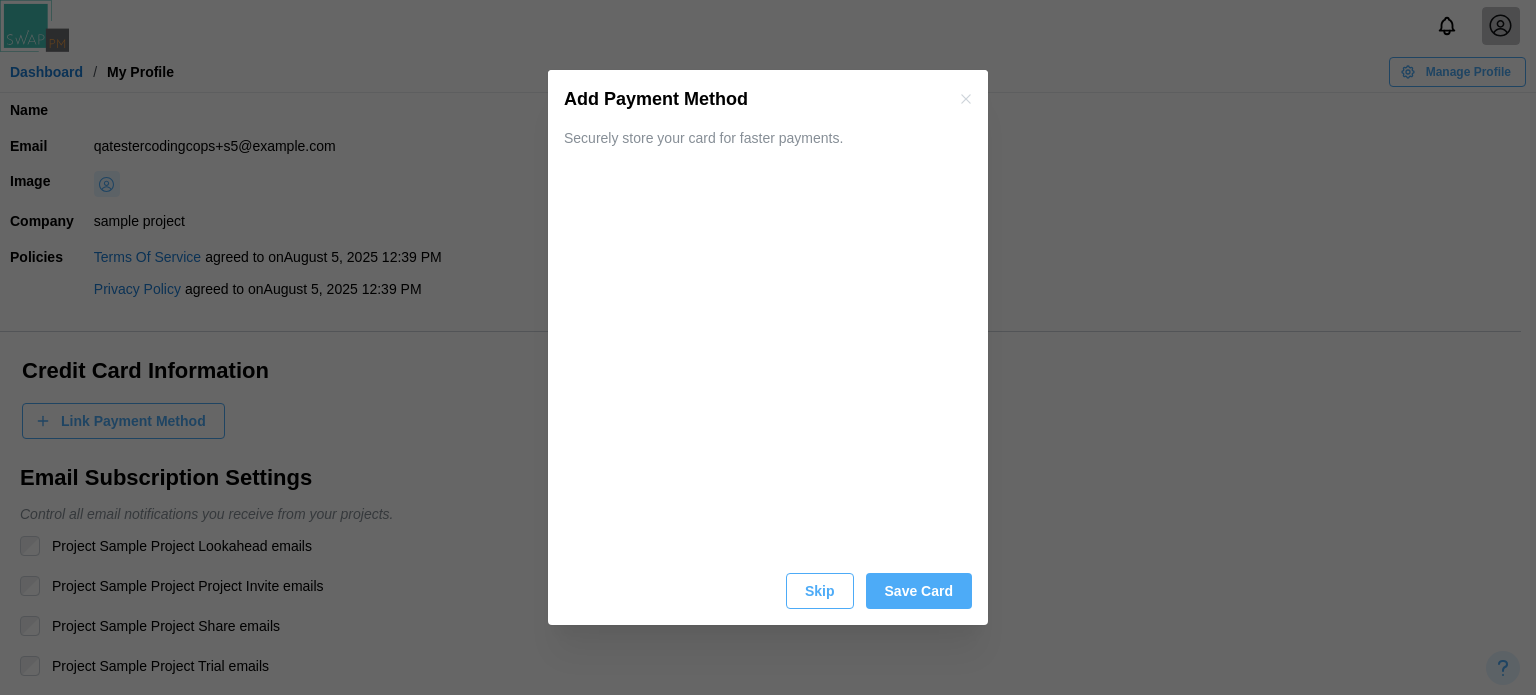 click on "Save Card" at bounding box center (919, 591) 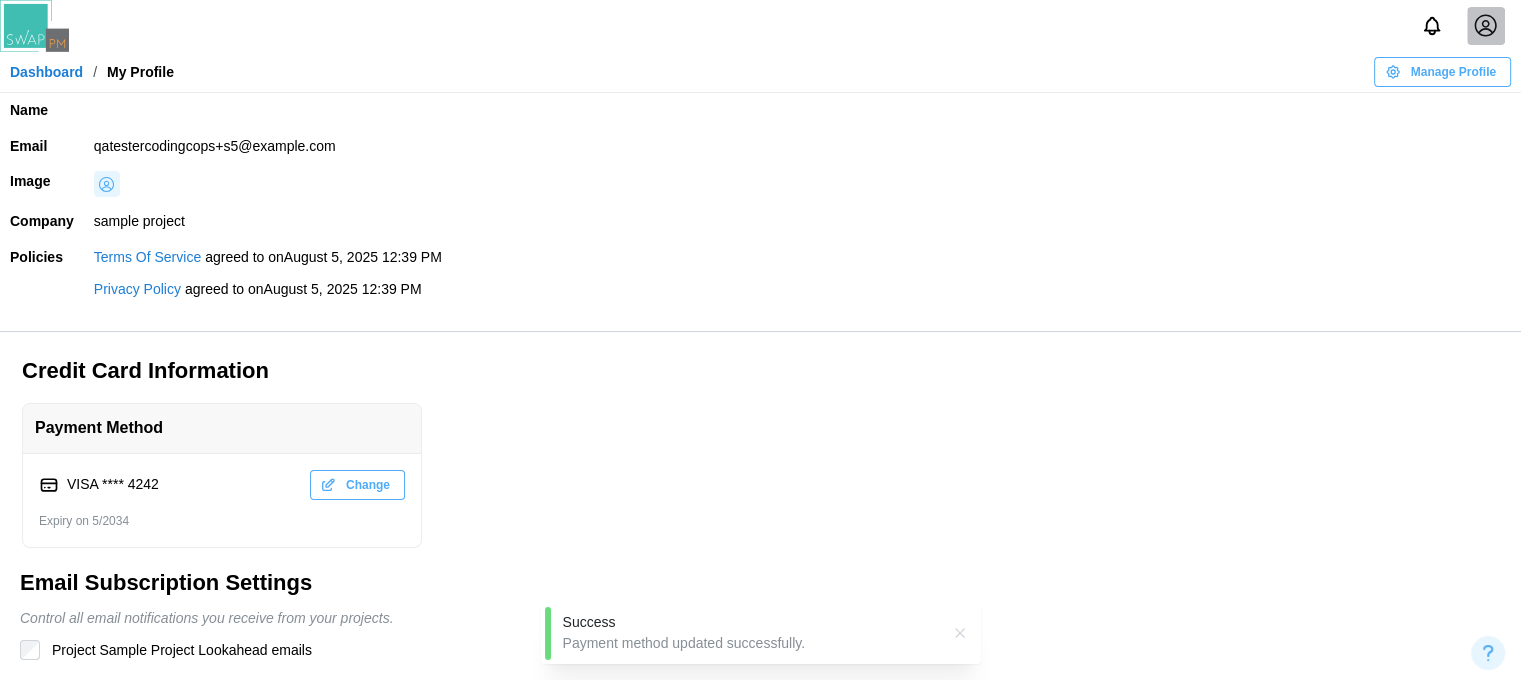 click on "Dashboard" at bounding box center (46, 72) 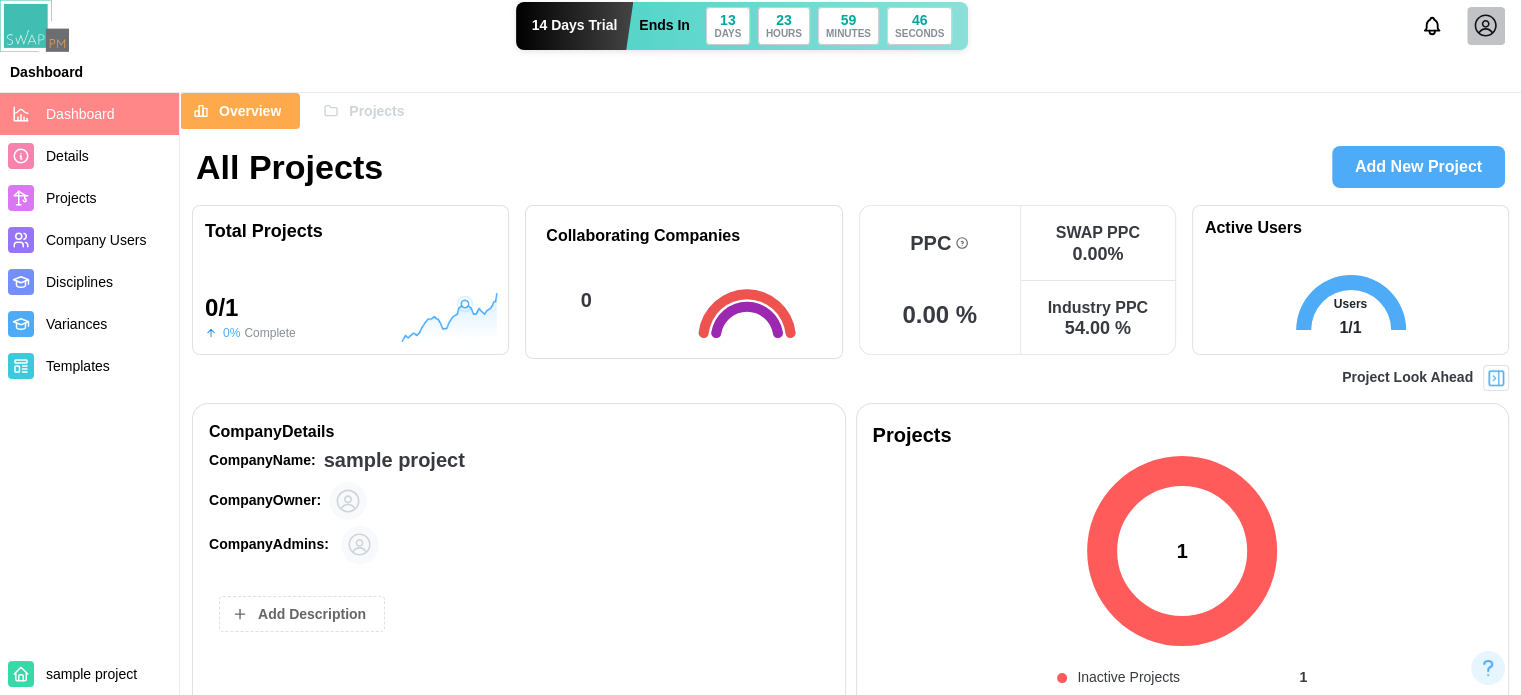 click on "Details" at bounding box center (67, 156) 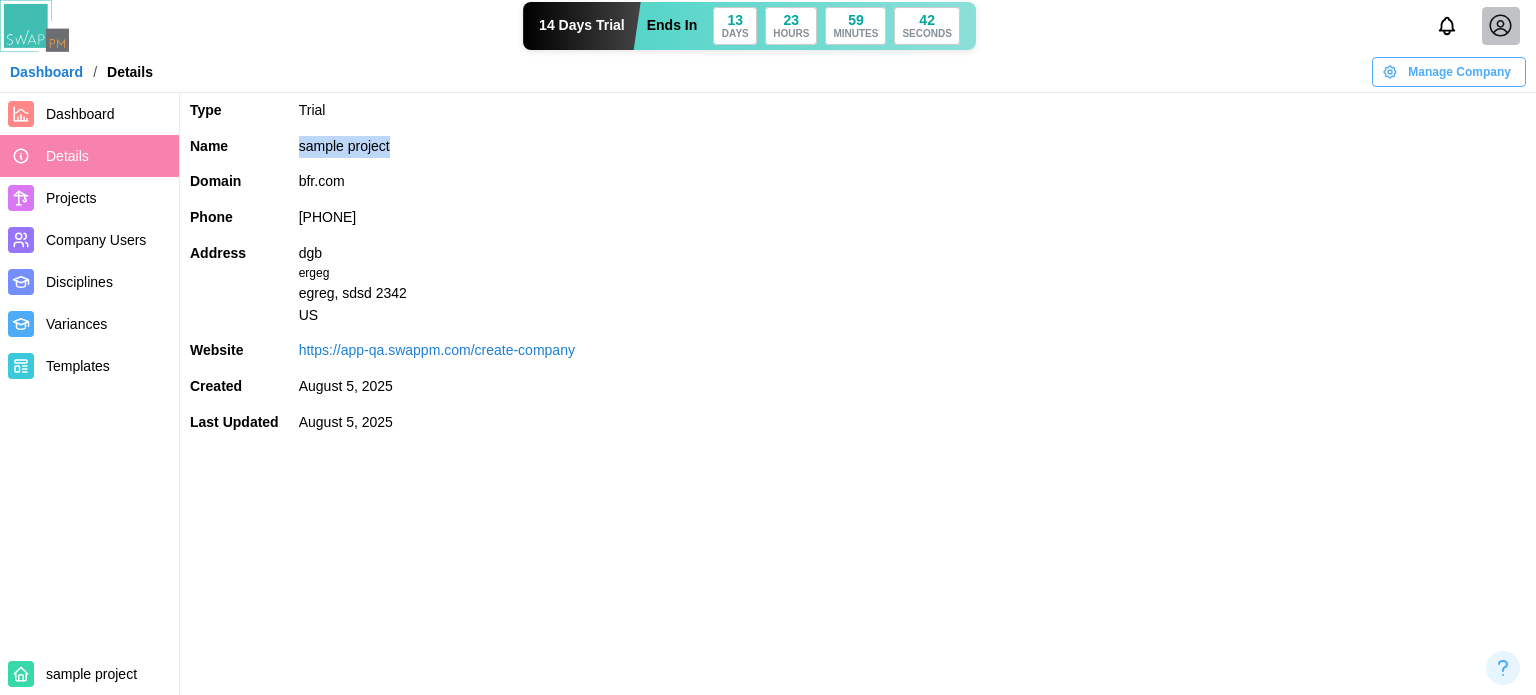 drag, startPoint x: 392, startPoint y: 139, endPoint x: 294, endPoint y: 145, distance: 98.1835 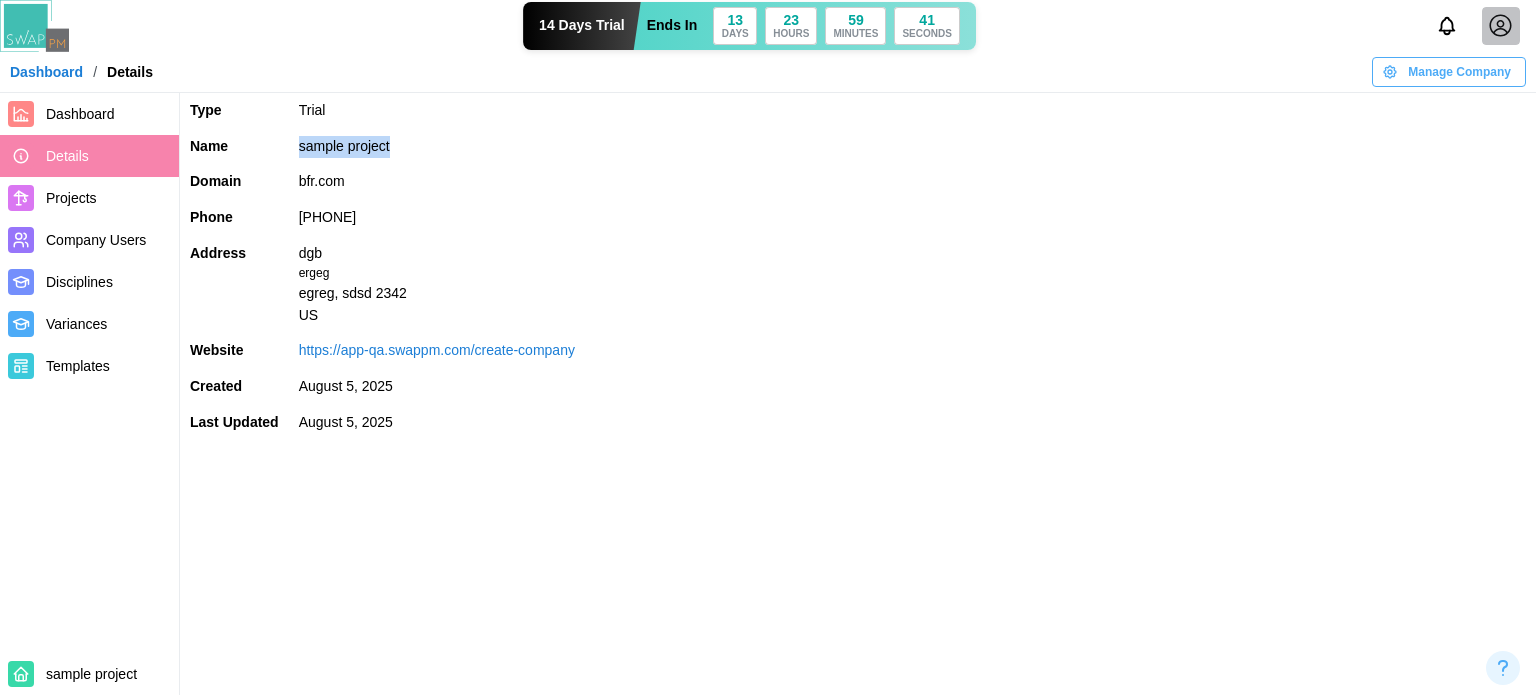 copy on "sample project" 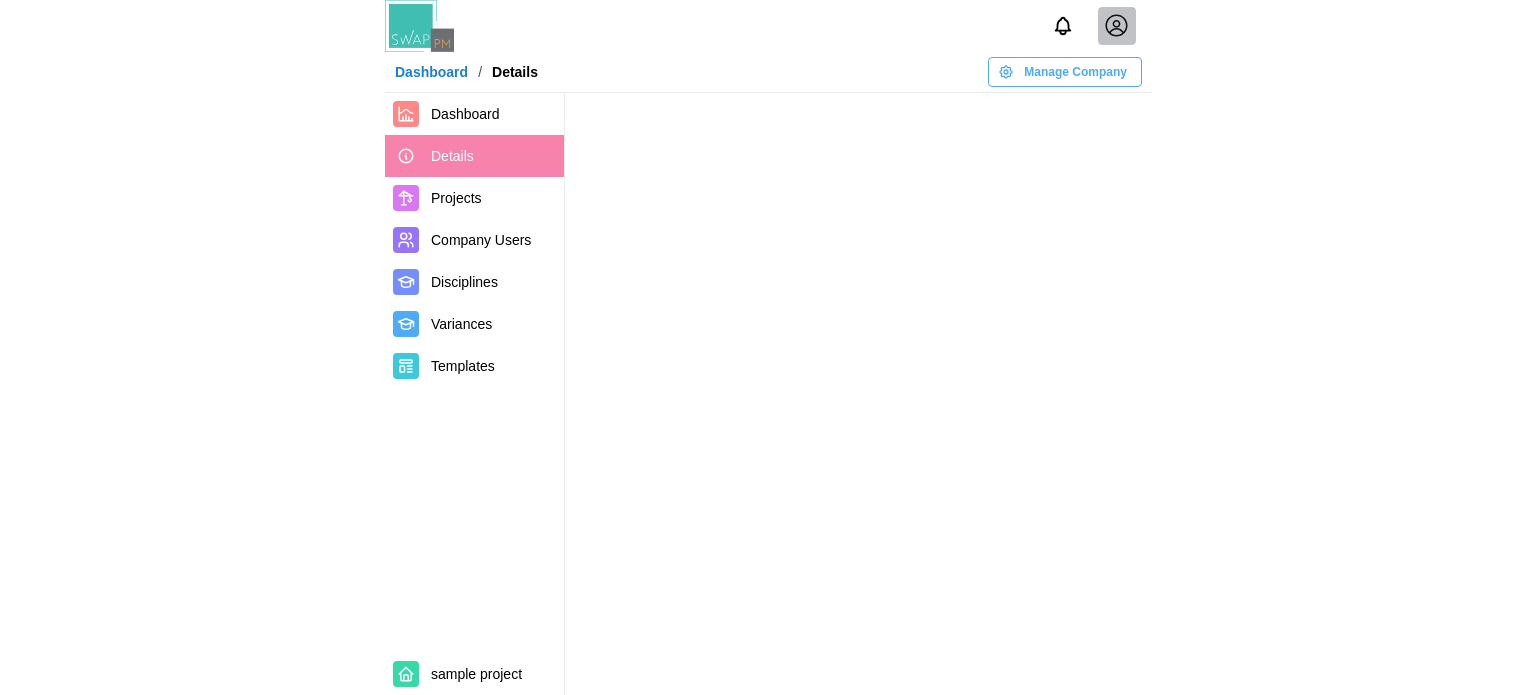 scroll, scrollTop: 0, scrollLeft: 0, axis: both 